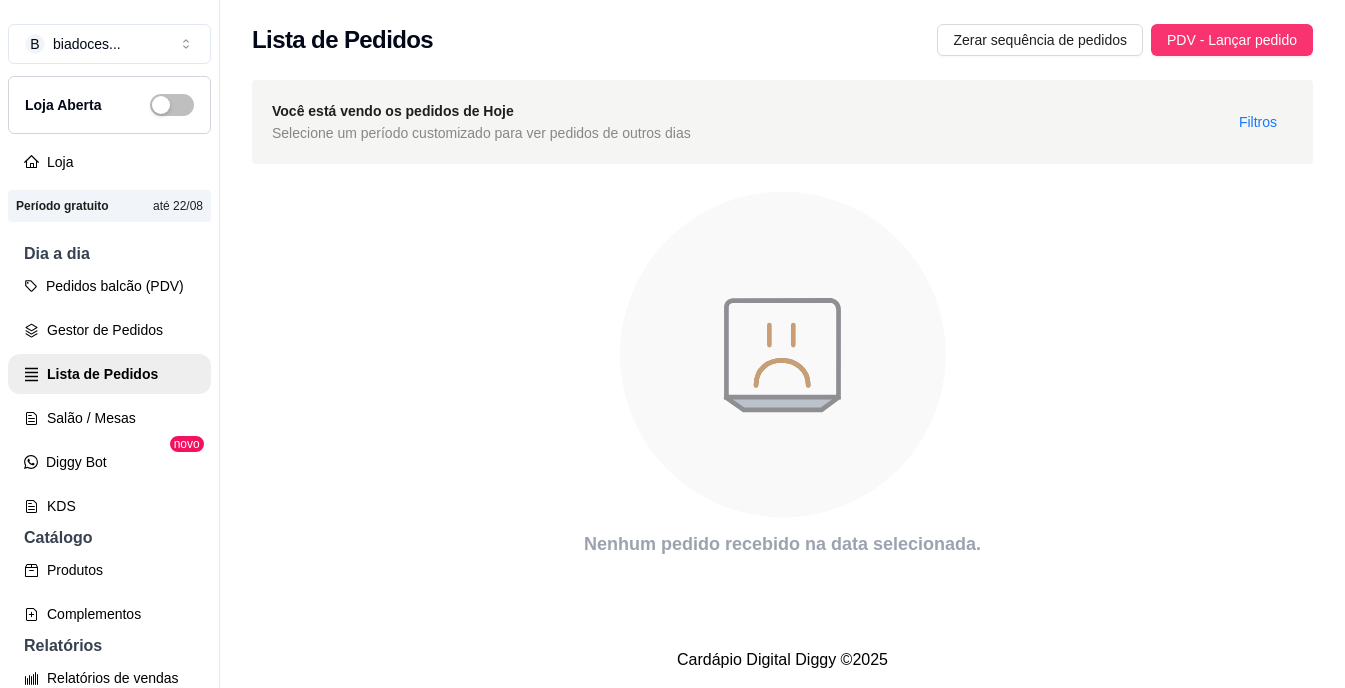 scroll, scrollTop: 0, scrollLeft: 0, axis: both 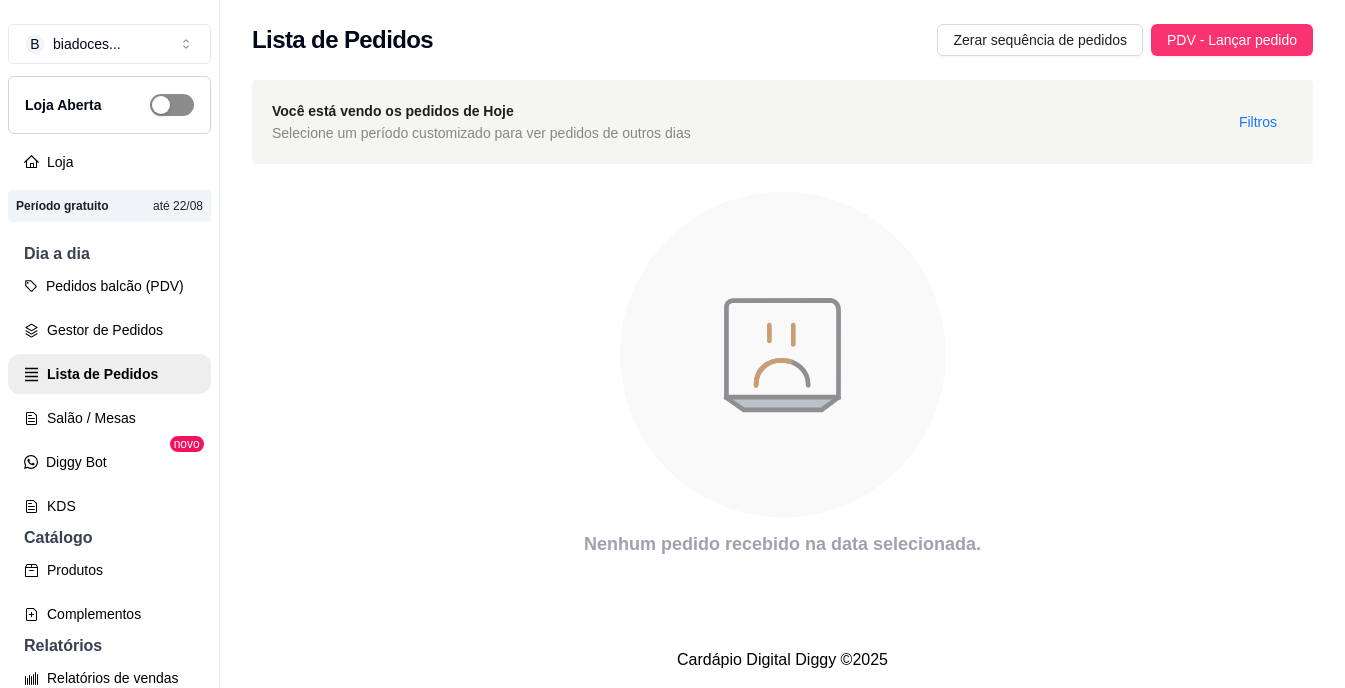 click at bounding box center [172, 105] 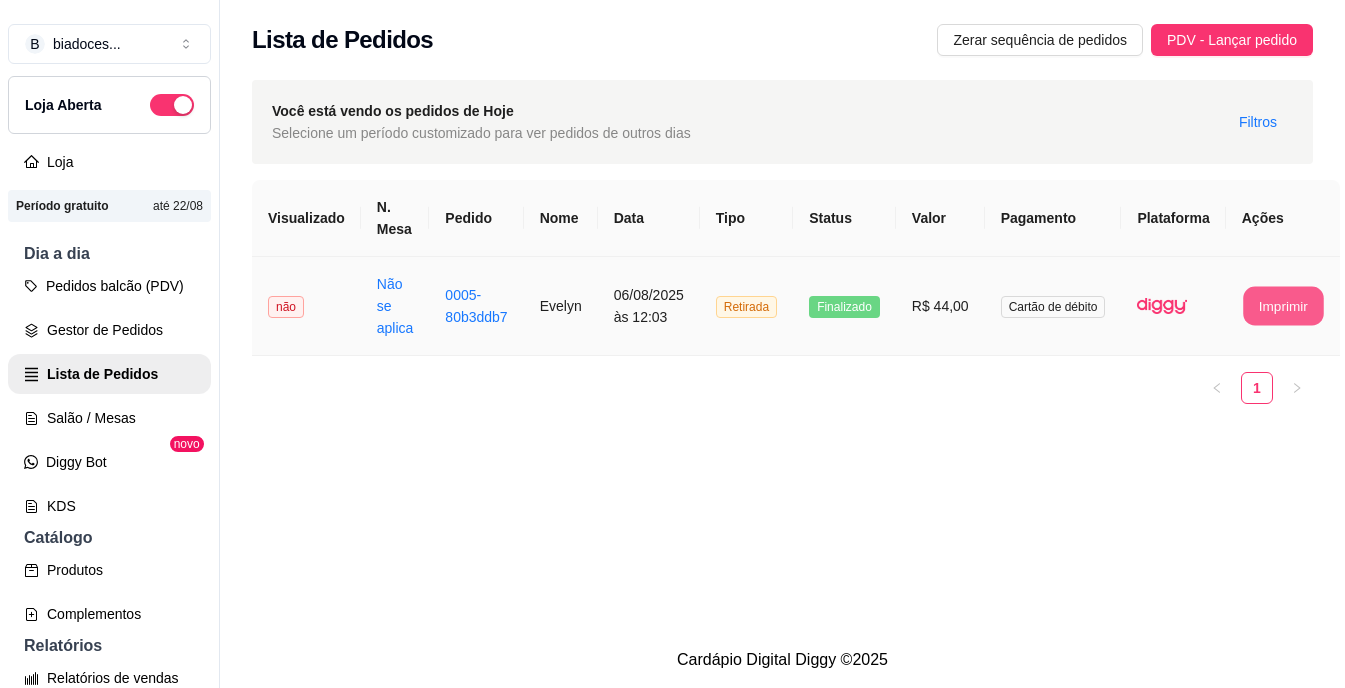 click on "Imprimir" at bounding box center (1283, 306) 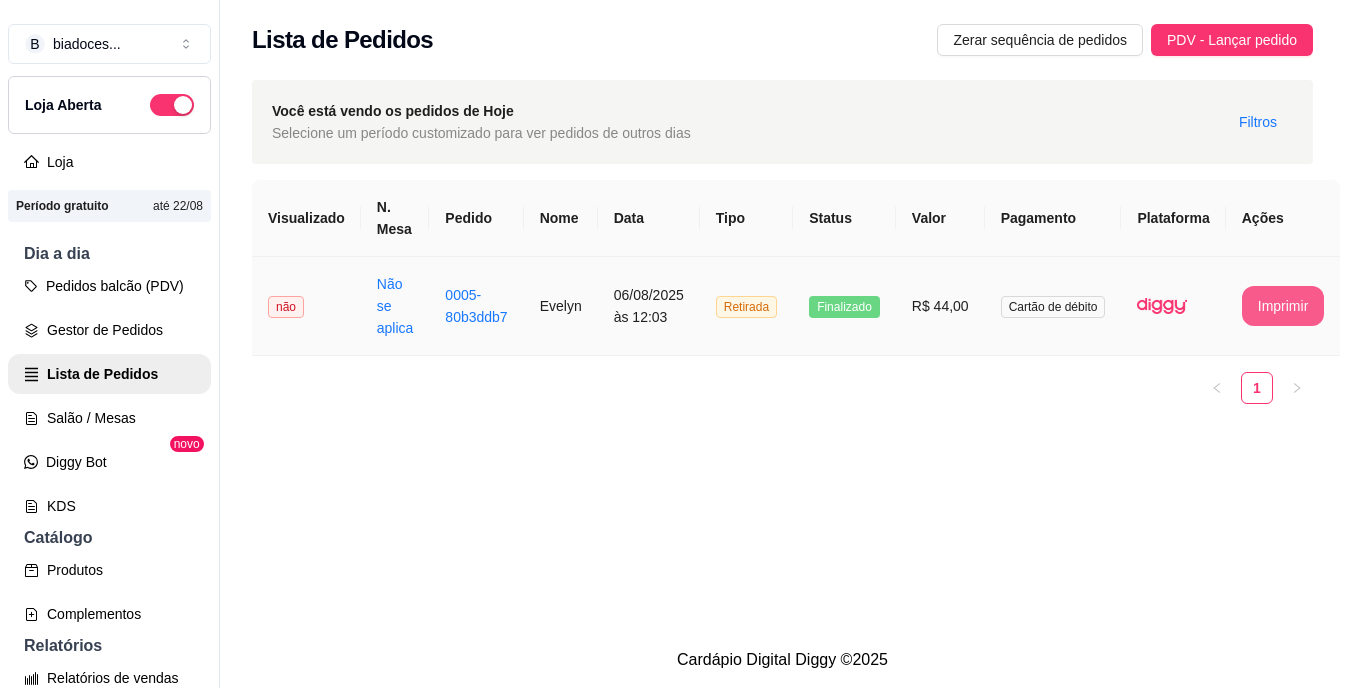 scroll, scrollTop: 0, scrollLeft: 0, axis: both 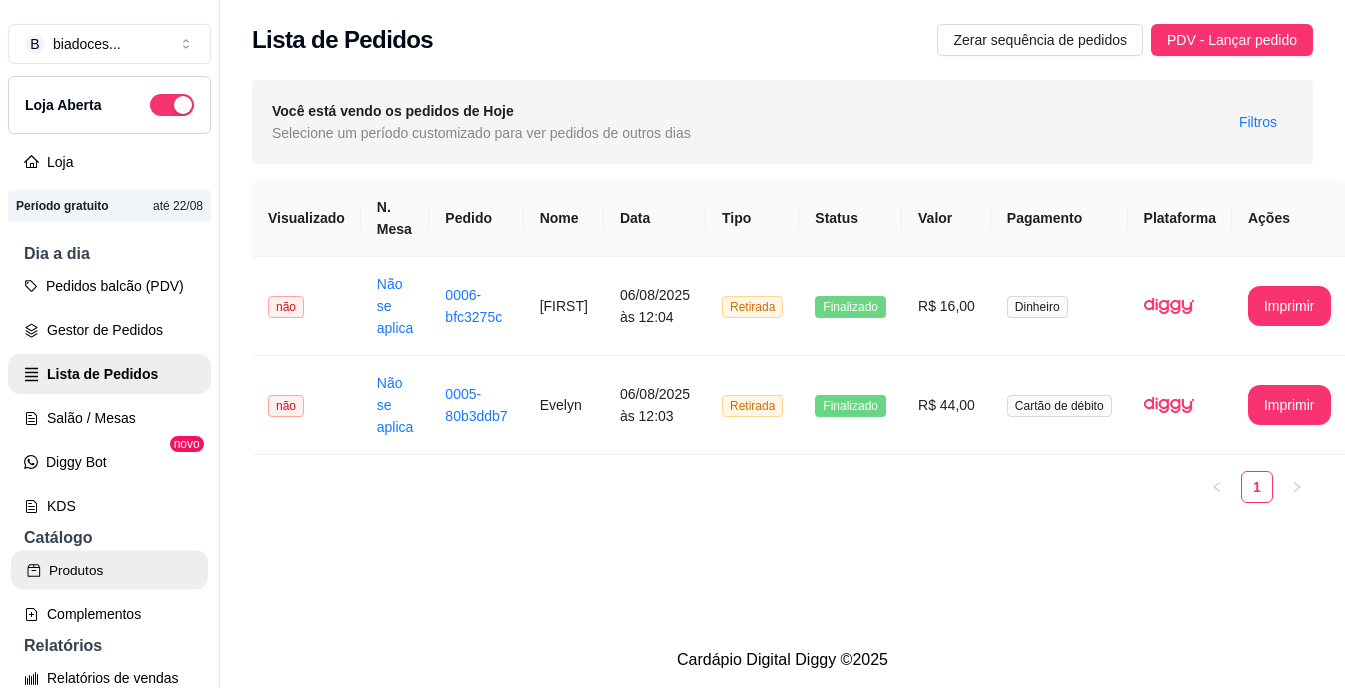 click on "Produtos" at bounding box center [109, 570] 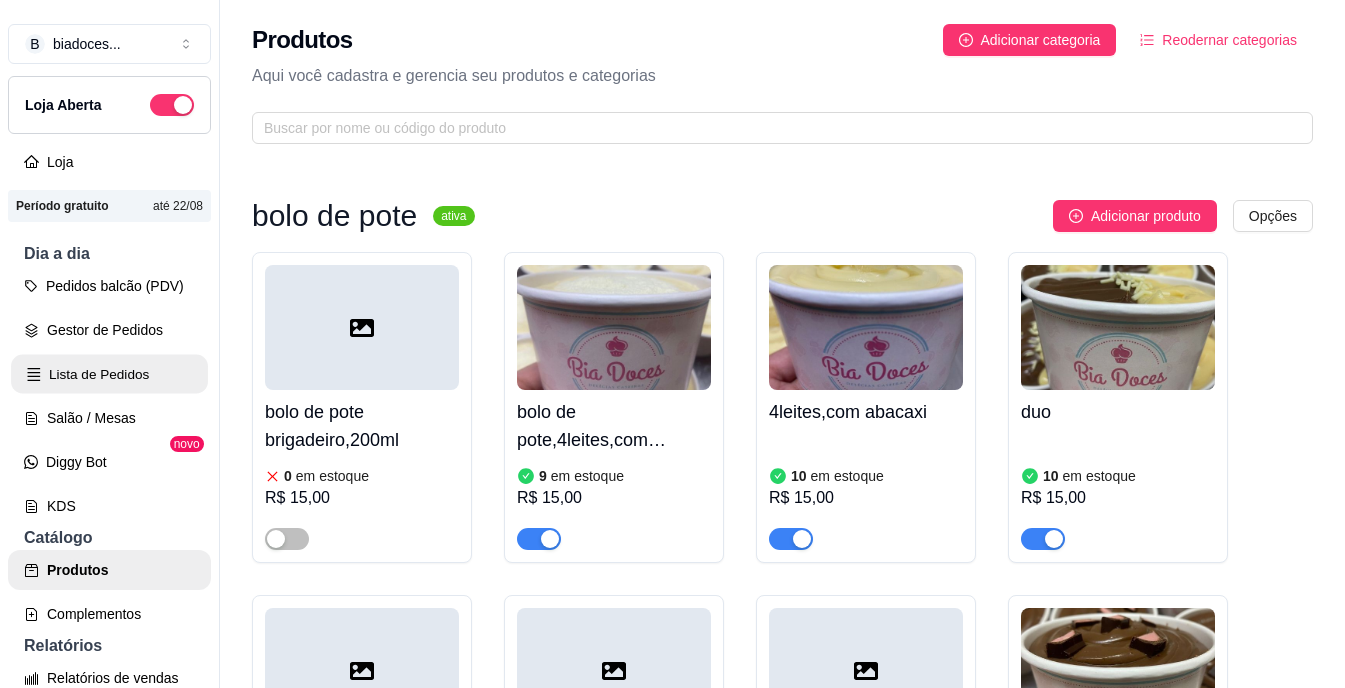 click on "Lista de Pedidos" at bounding box center [109, 374] 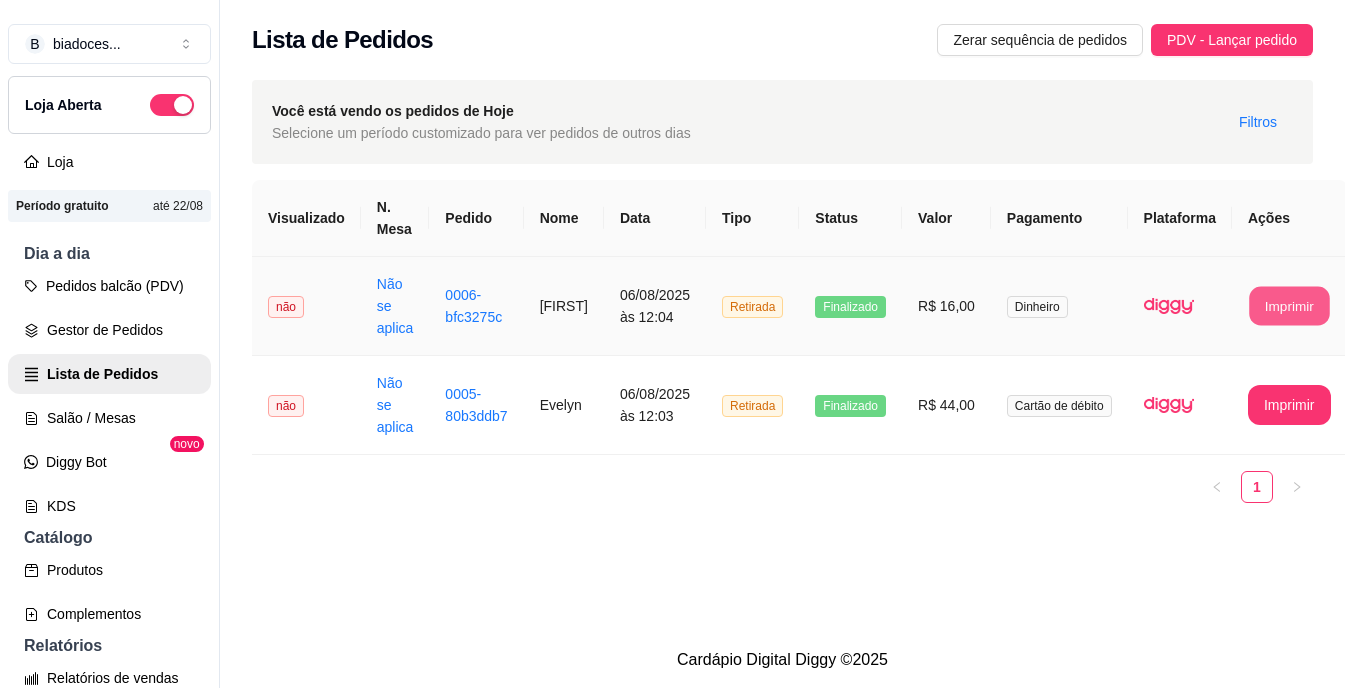 click on "Imprimir" at bounding box center (1289, 306) 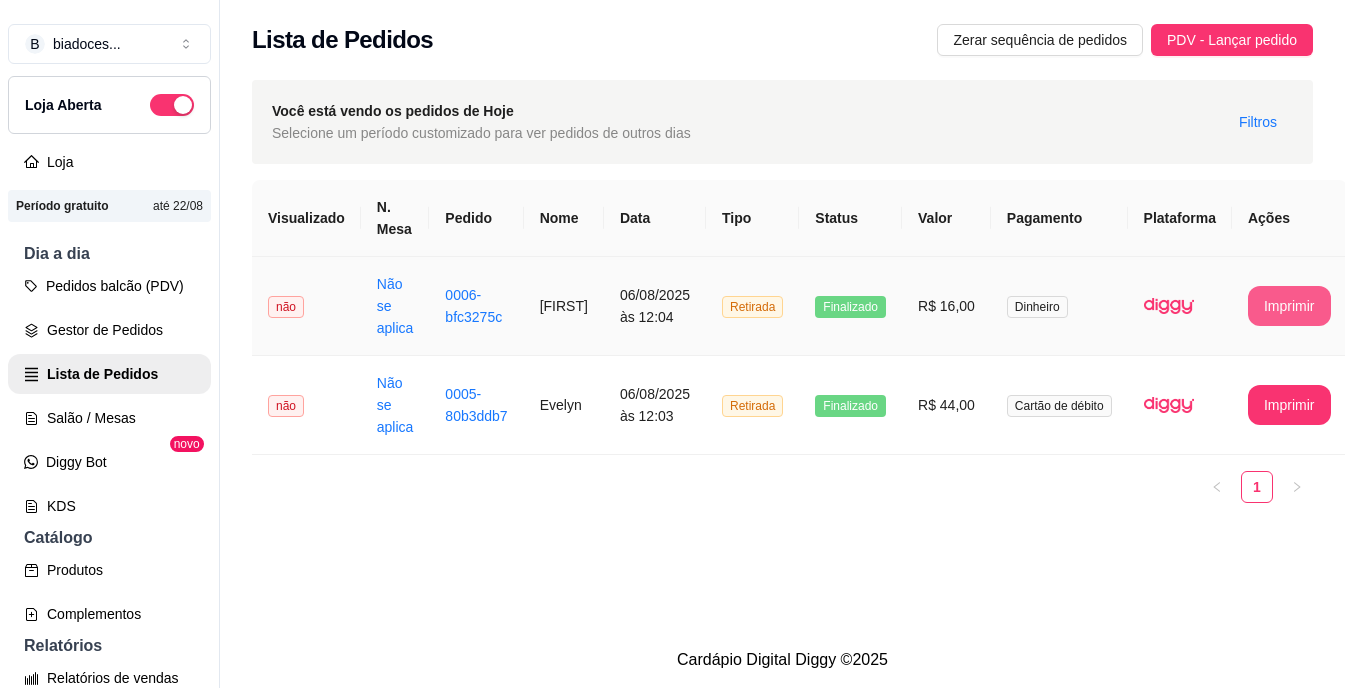 scroll, scrollTop: 0, scrollLeft: 0, axis: both 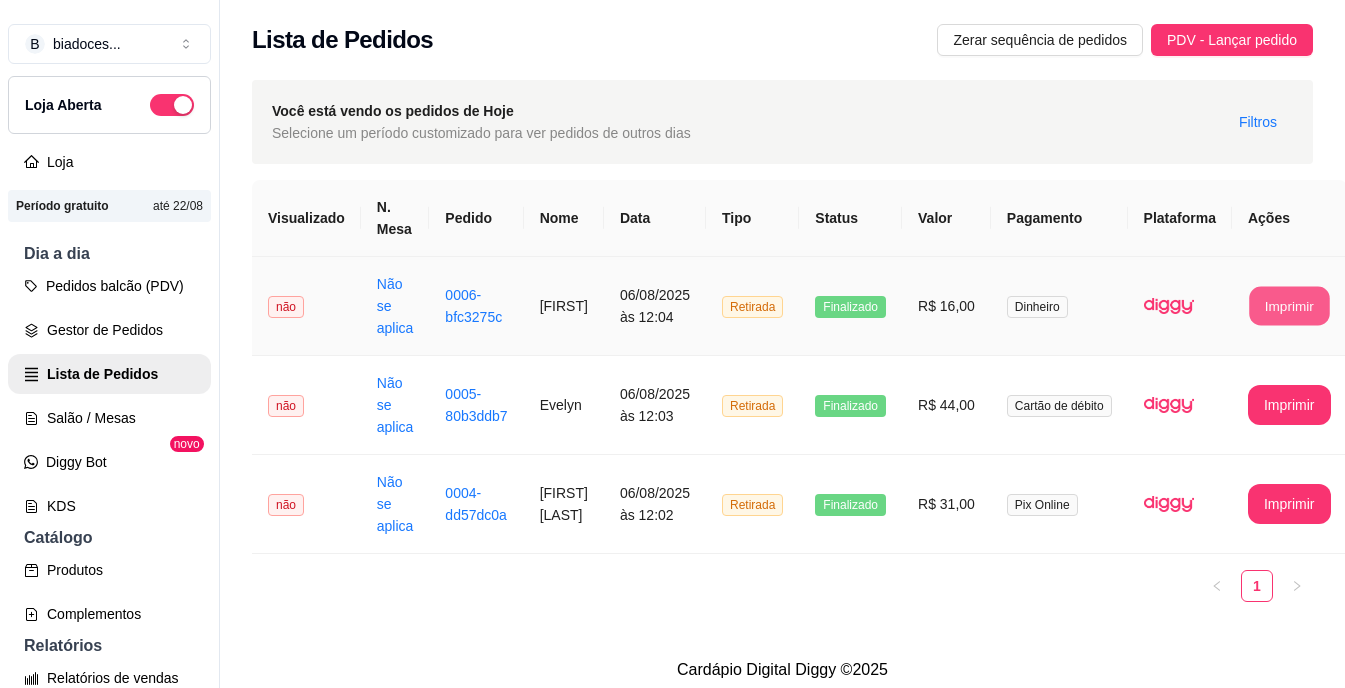 click on "Imprimir" at bounding box center [1289, 306] 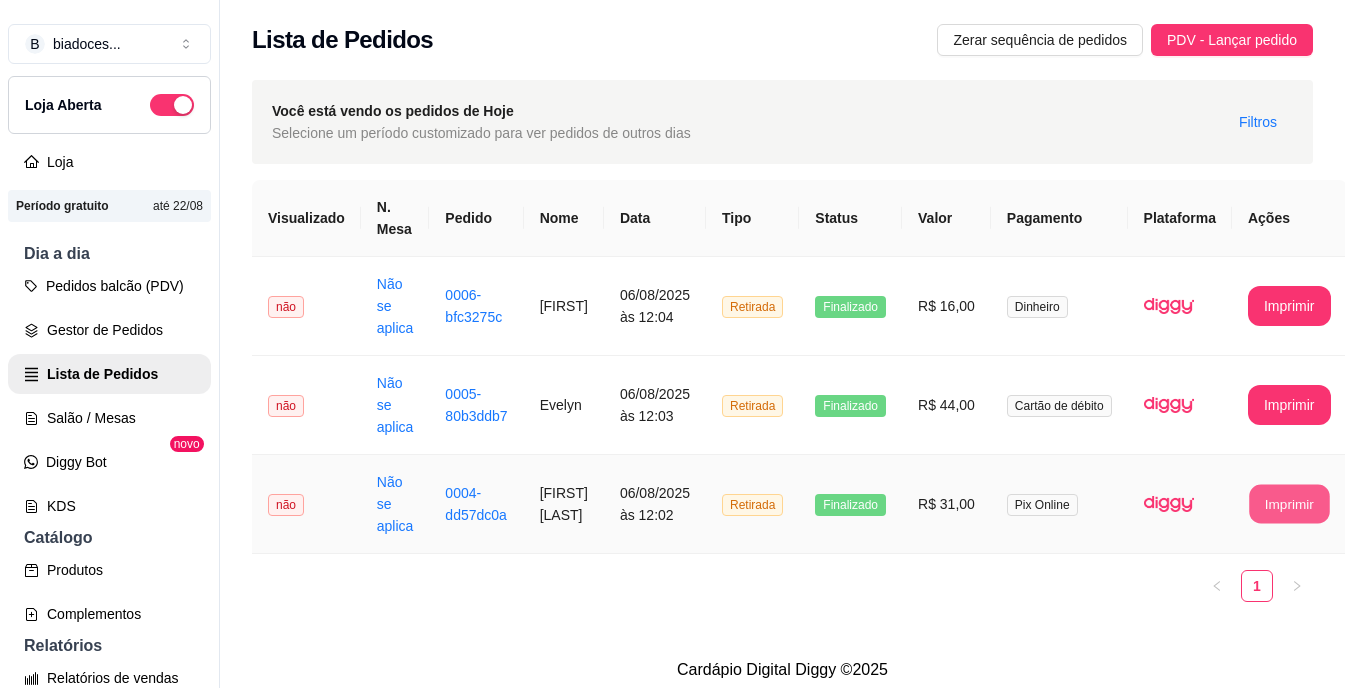 click on "Imprimir" at bounding box center (1289, 504) 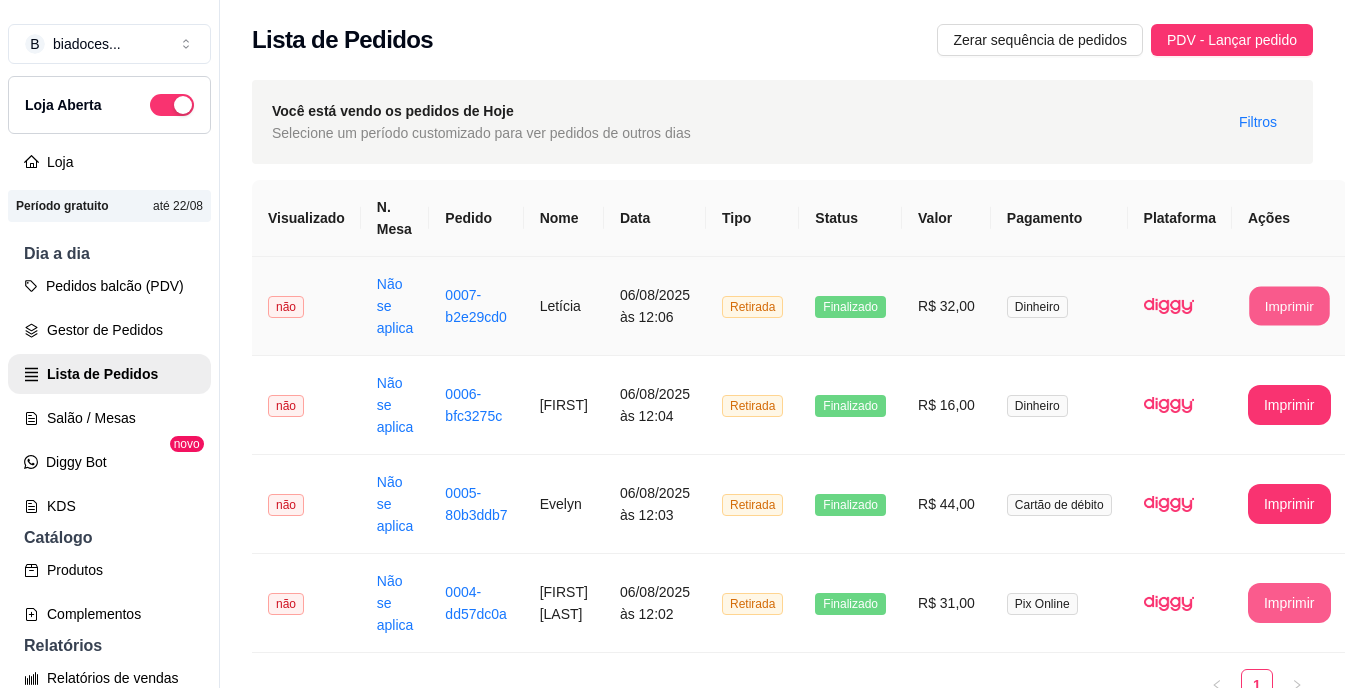 click on "Imprimir" at bounding box center (1289, 306) 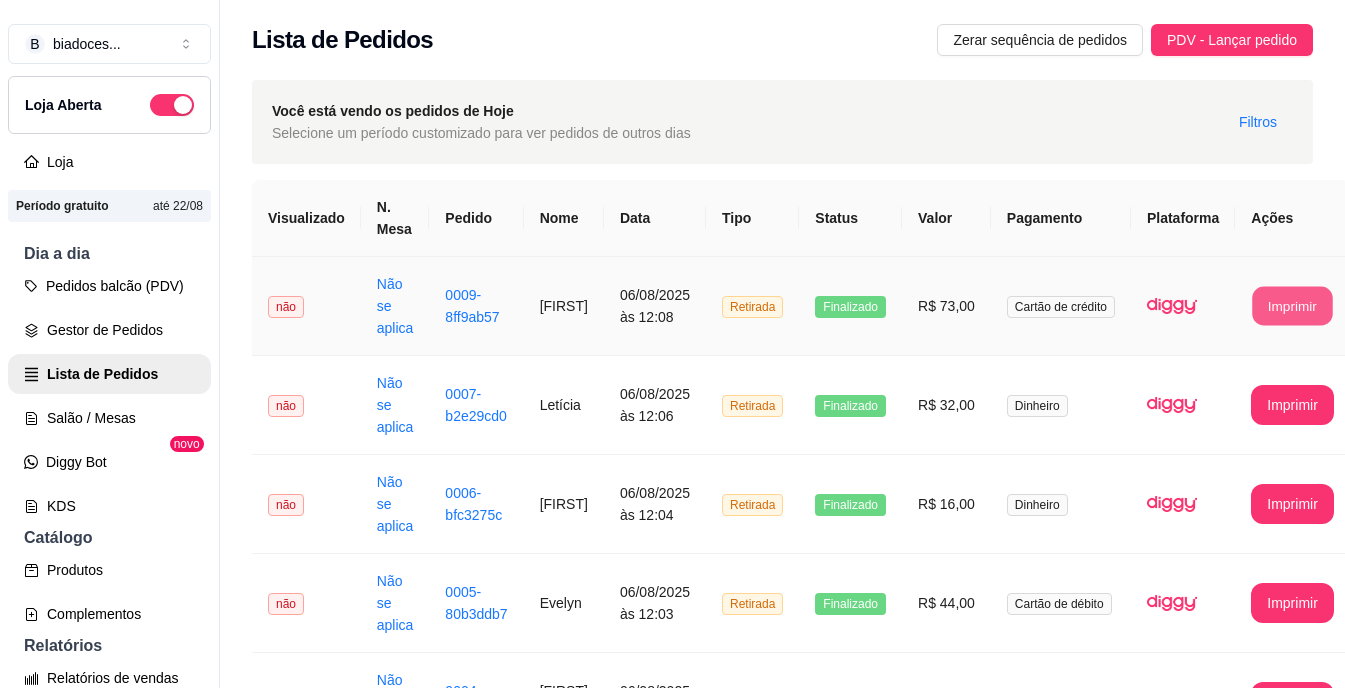 click on "Imprimir" at bounding box center [1293, 306] 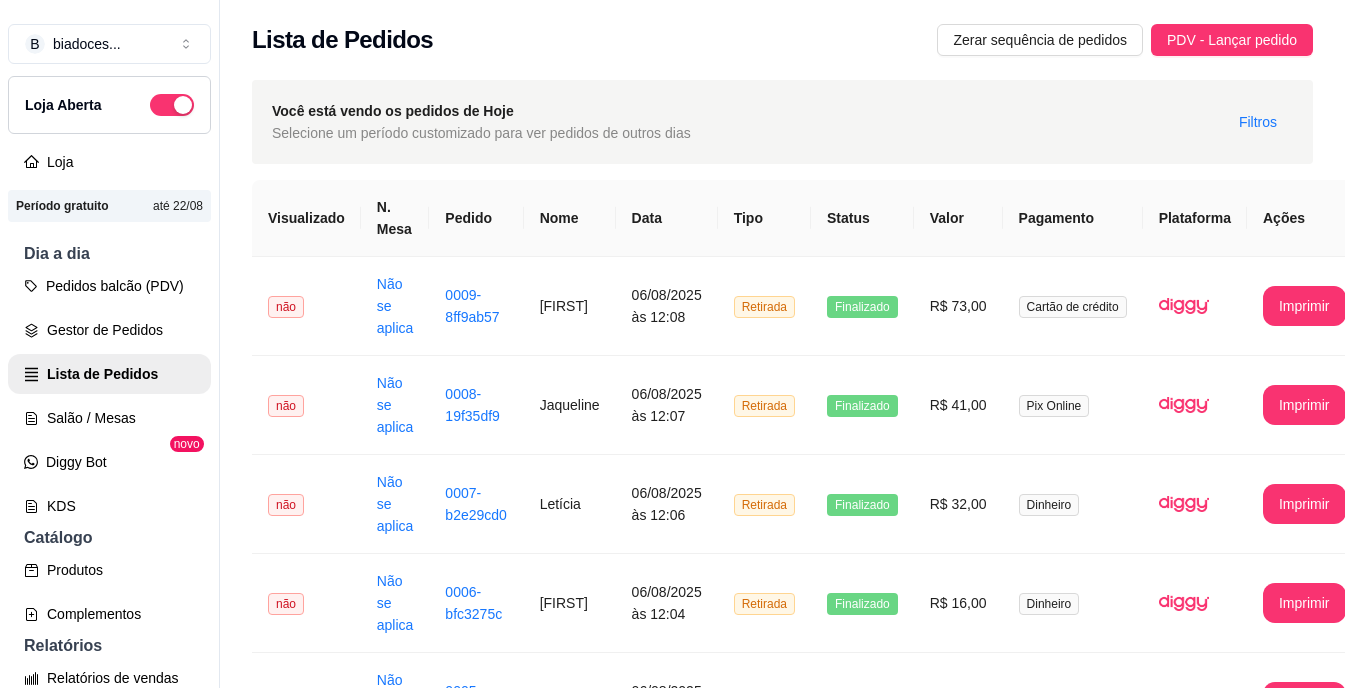 click on "B biadoces ... Loja Aberta Loja Período gratuito até 22/08   Dia a dia Pedidos balcão (PDV) Gestor de Pedidos Lista de Pedidos Salão / Mesas Diggy Bot novo KDS Catálogo Produtos Complementos Relatórios Relatórios de vendas Relatório de clientes Relatório de mesas Relatório de fidelidade novo Gerenciar Entregadores novo Nota Fiscal (NFC-e) Controle de caixa Controle de fiado Cupons Clientes Estoque Configurações Diggy Planos Precisa de ajuda? Sair Lista de Pedidos Zerar sequência de pedidos PDV - Lançar pedido Você está vendo os pedidos de   Hoje Selecione um período customizado para ver pedidos de outros dias Filtros Visualizado N. Mesa Pedido Nome Data Tipo Status Valor Pagamento Plataforma Ações não Não se aplica 0009-8ff9ab57 [FIRST]  06/08/2025 às 12:08 Retirada Finalizado R$ 73,00 Cartão de crédito Pedido  0009-8ff9ab57 Retirada Data do Pedido:   2025-08-06 as 12:08 Cliente:   [FIRST]  Telefone:   [PHONE] ** ITENS DO PEDIDO ** Produto Qtd Preco Fatia torta PINK LEMONADE 3 1" at bounding box center (672, 360) 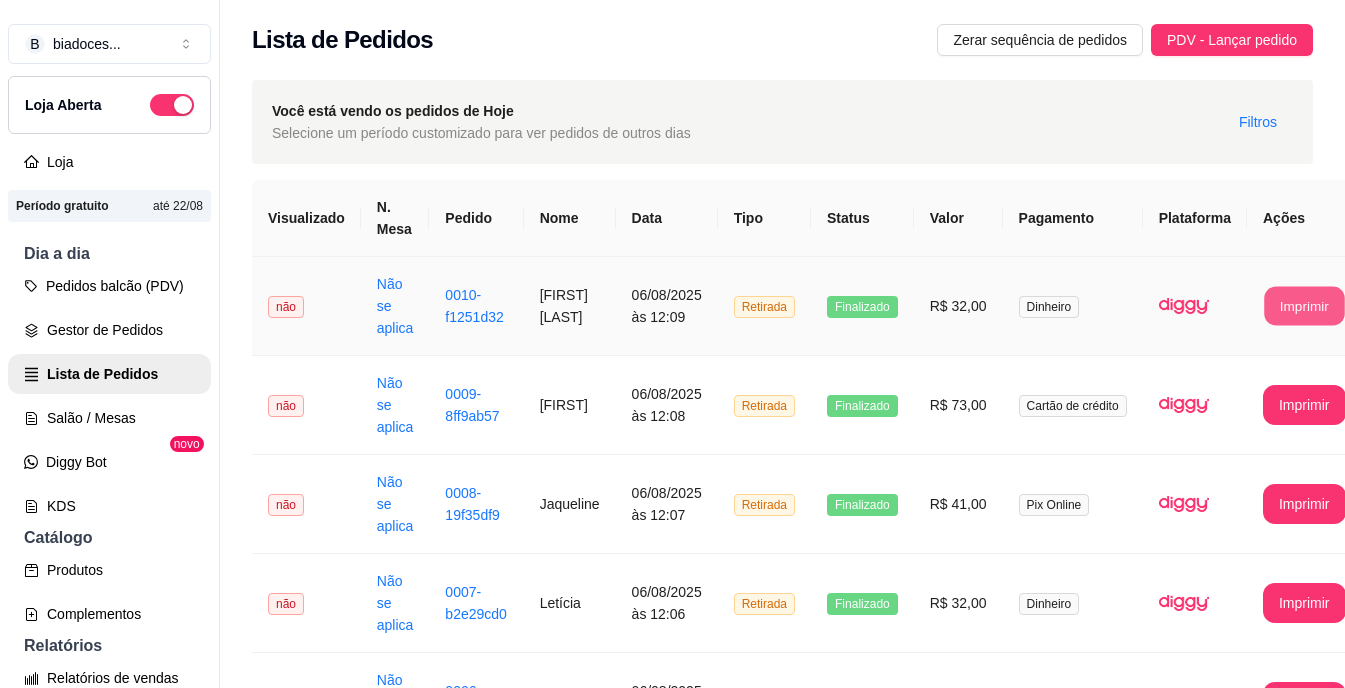 click on "Imprimir" at bounding box center [1304, 306] 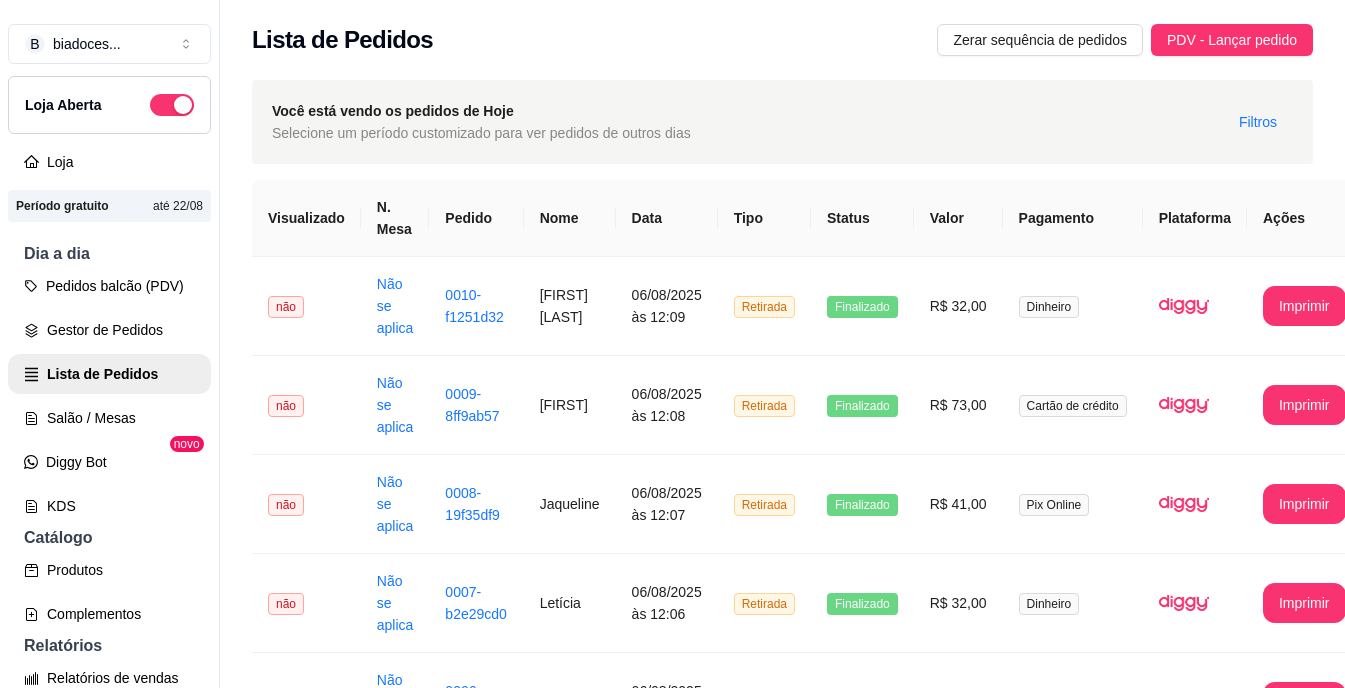 drag, startPoint x: 878, startPoint y: 504, endPoint x: 1062, endPoint y: 682, distance: 256.0078 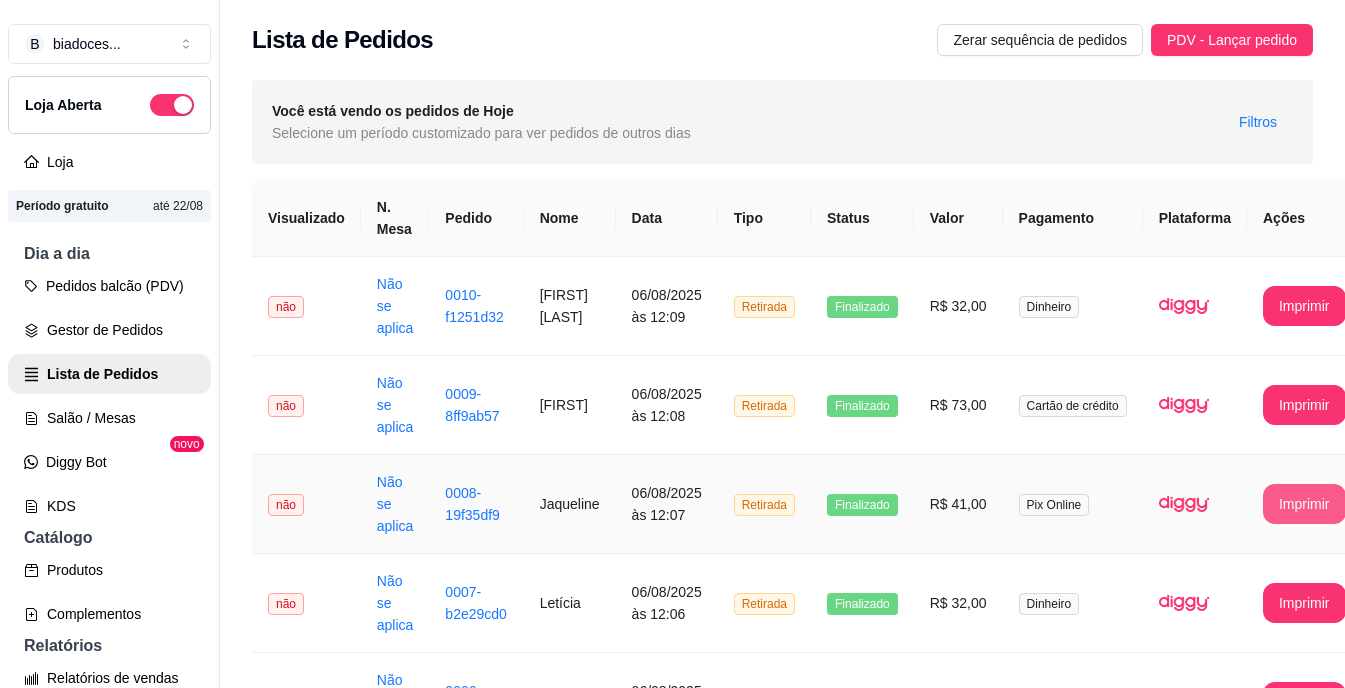 click on "Imprimir" at bounding box center (1304, 504) 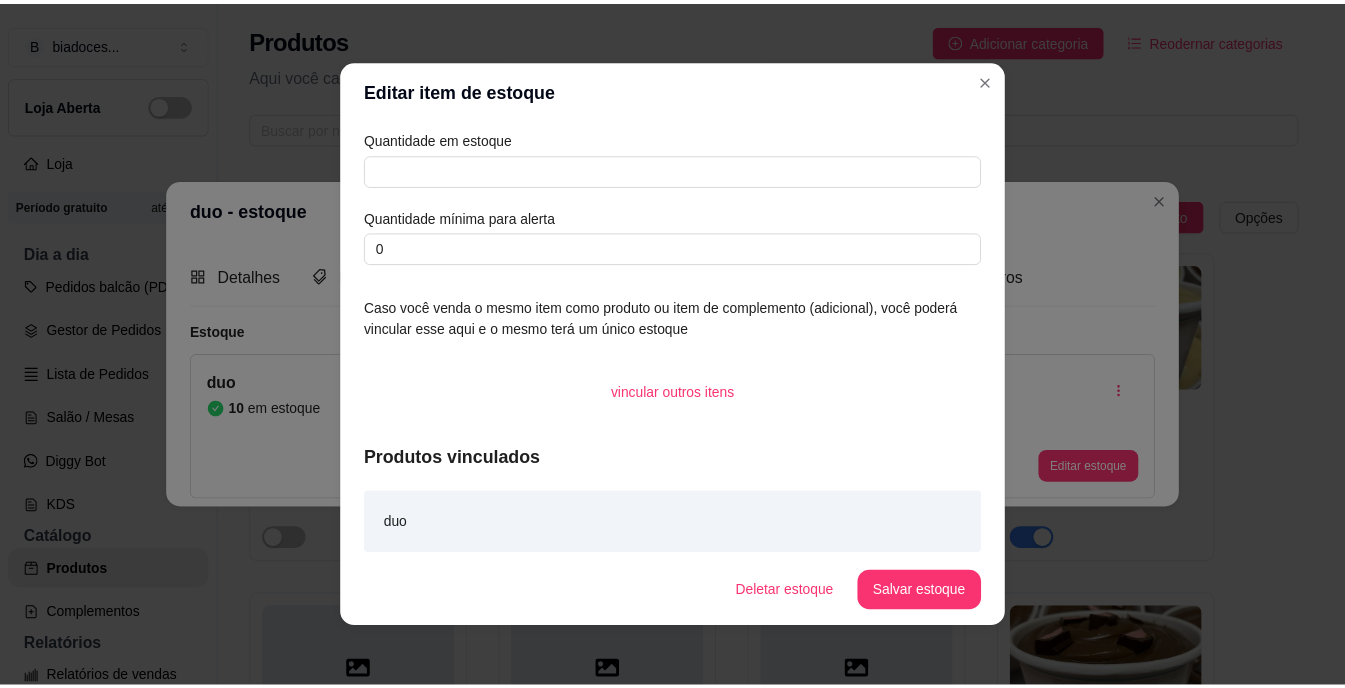 scroll, scrollTop: 0, scrollLeft: 0, axis: both 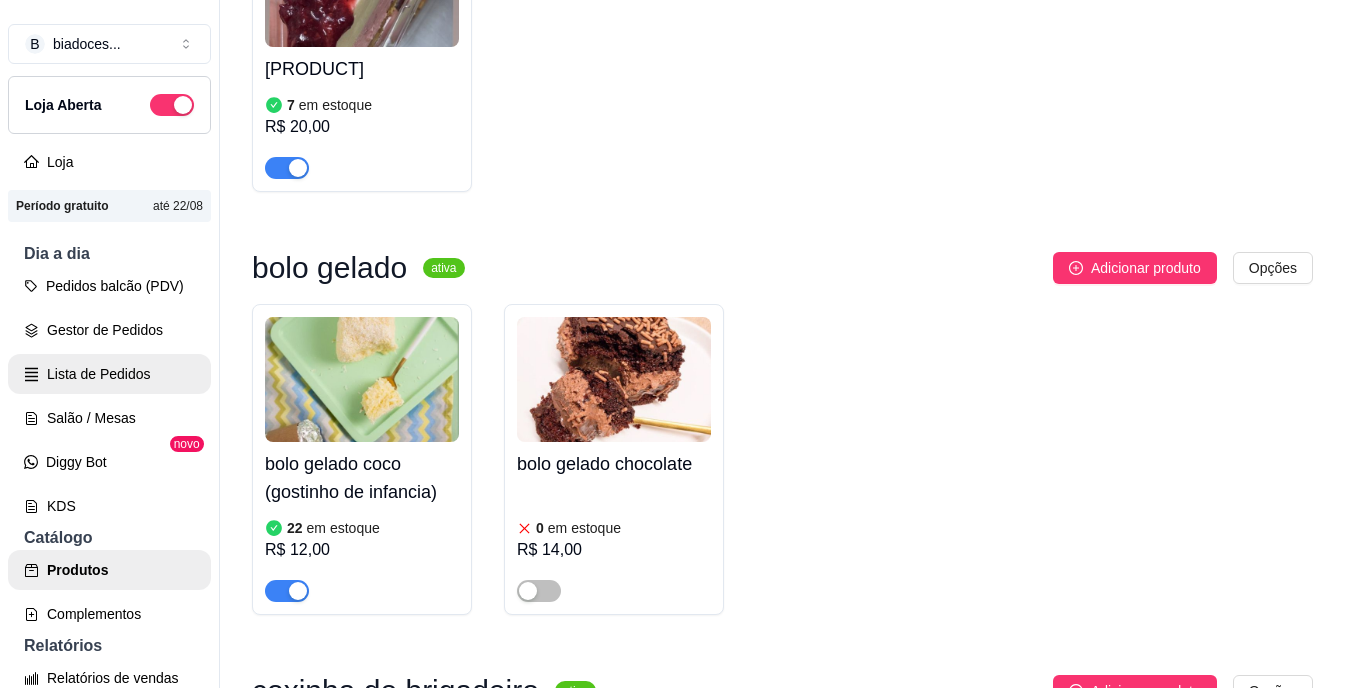 click on "Lista de Pedidos" at bounding box center [109, 374] 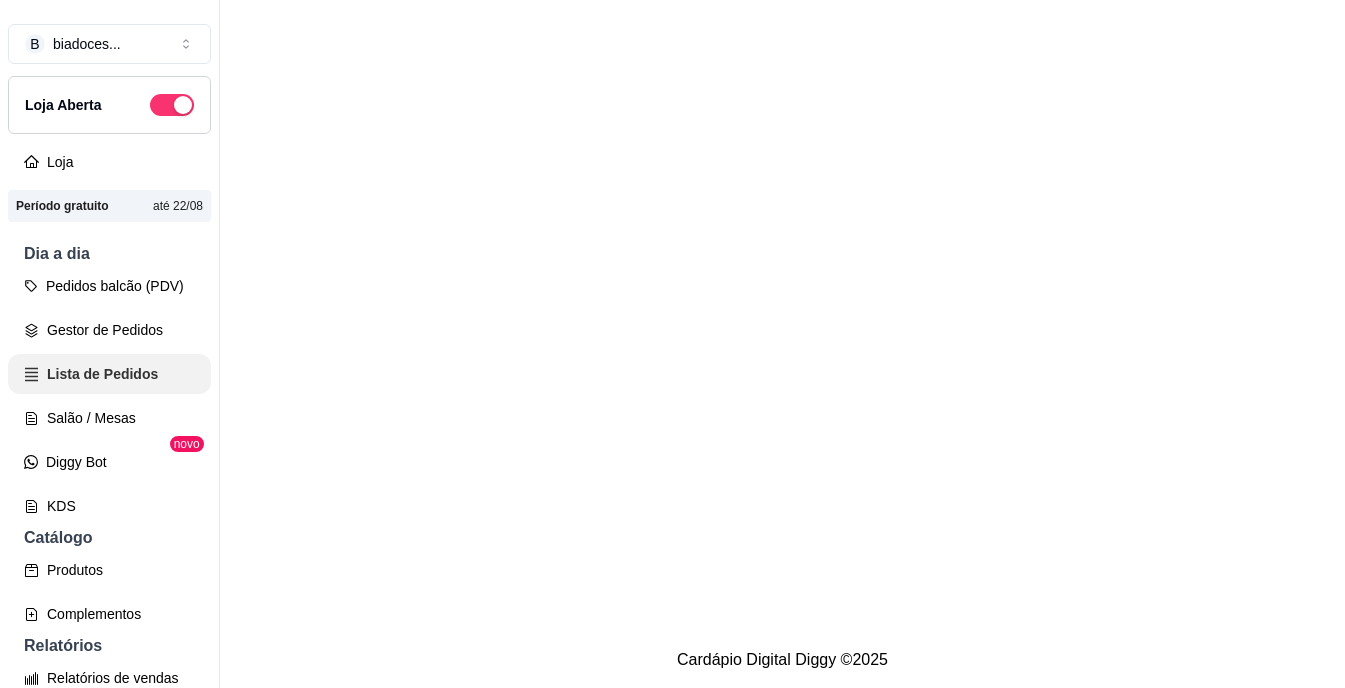 scroll, scrollTop: 0, scrollLeft: 0, axis: both 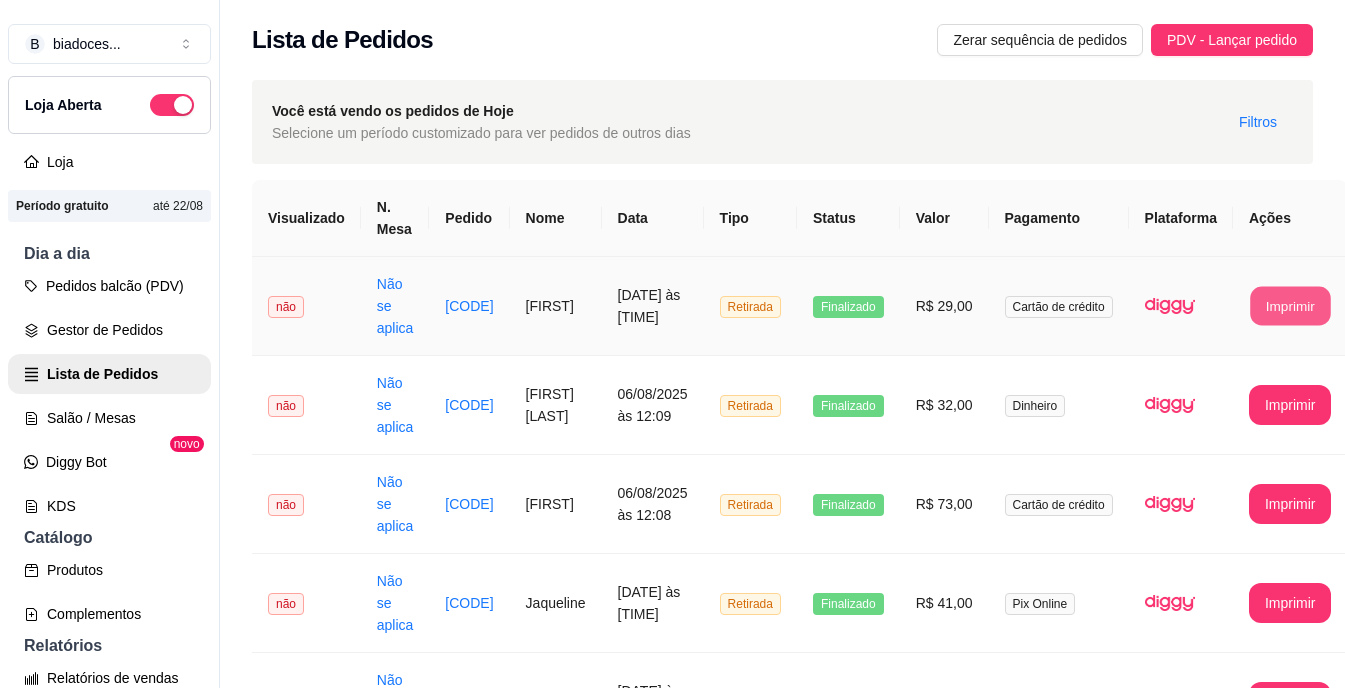 click on "Imprimir" at bounding box center [1290, 306] 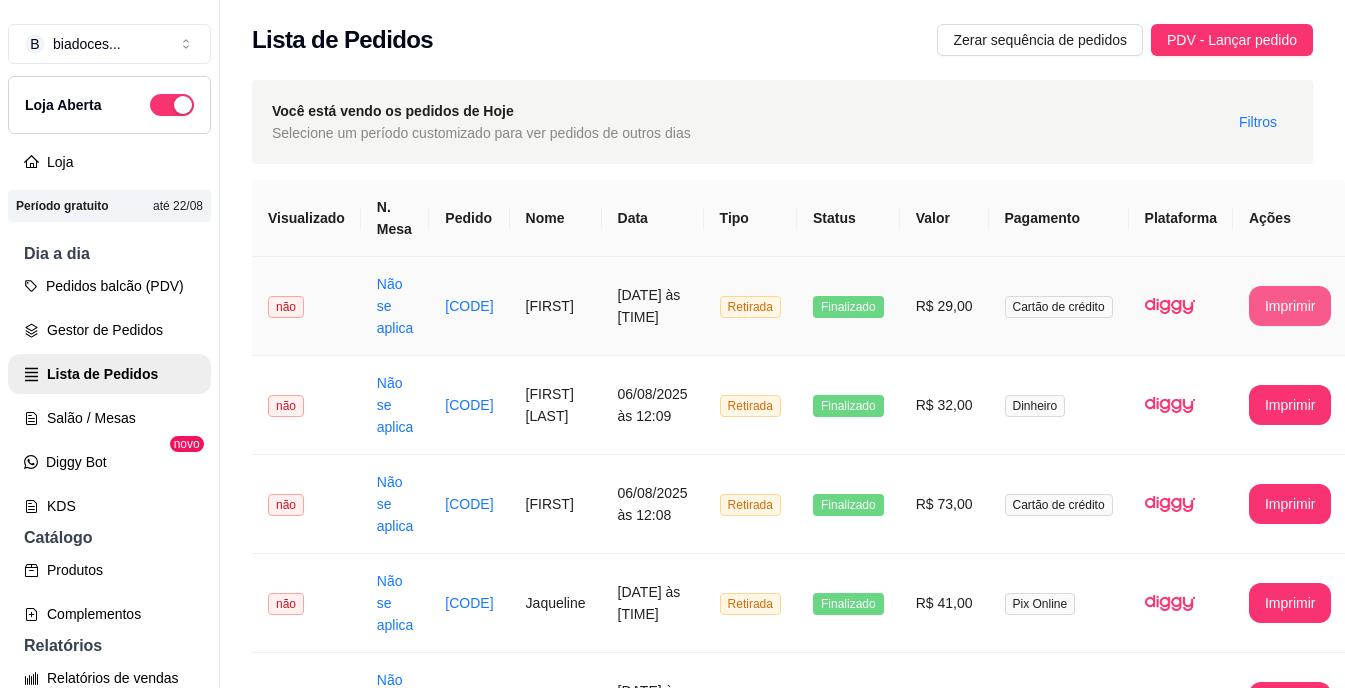 scroll, scrollTop: 0, scrollLeft: 0, axis: both 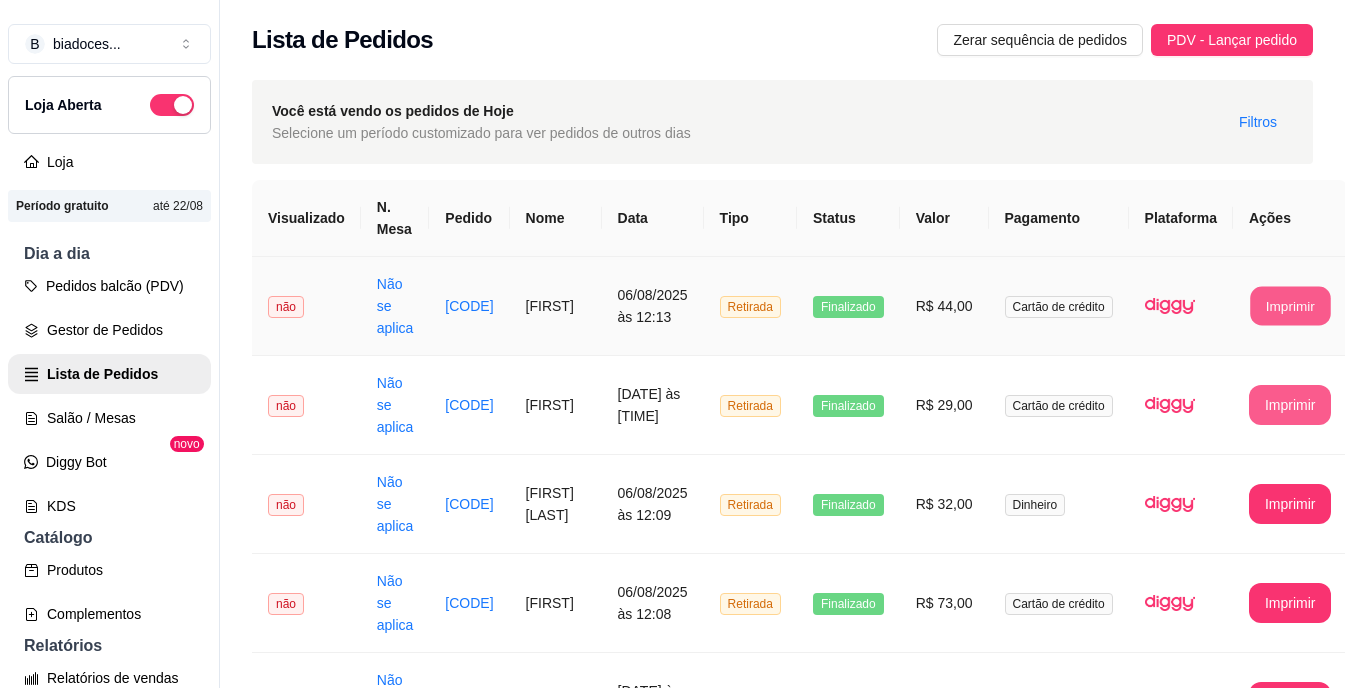 click on "Imprimir" at bounding box center (1290, 306) 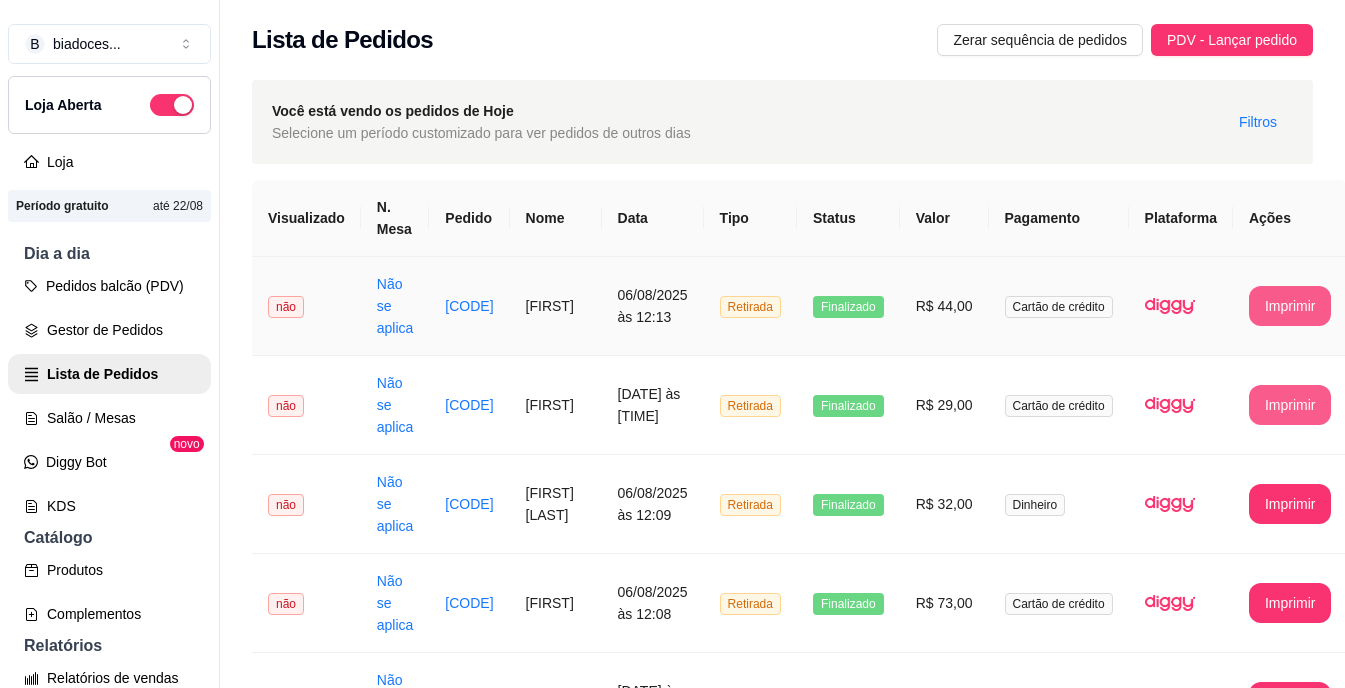 scroll, scrollTop: 0, scrollLeft: 0, axis: both 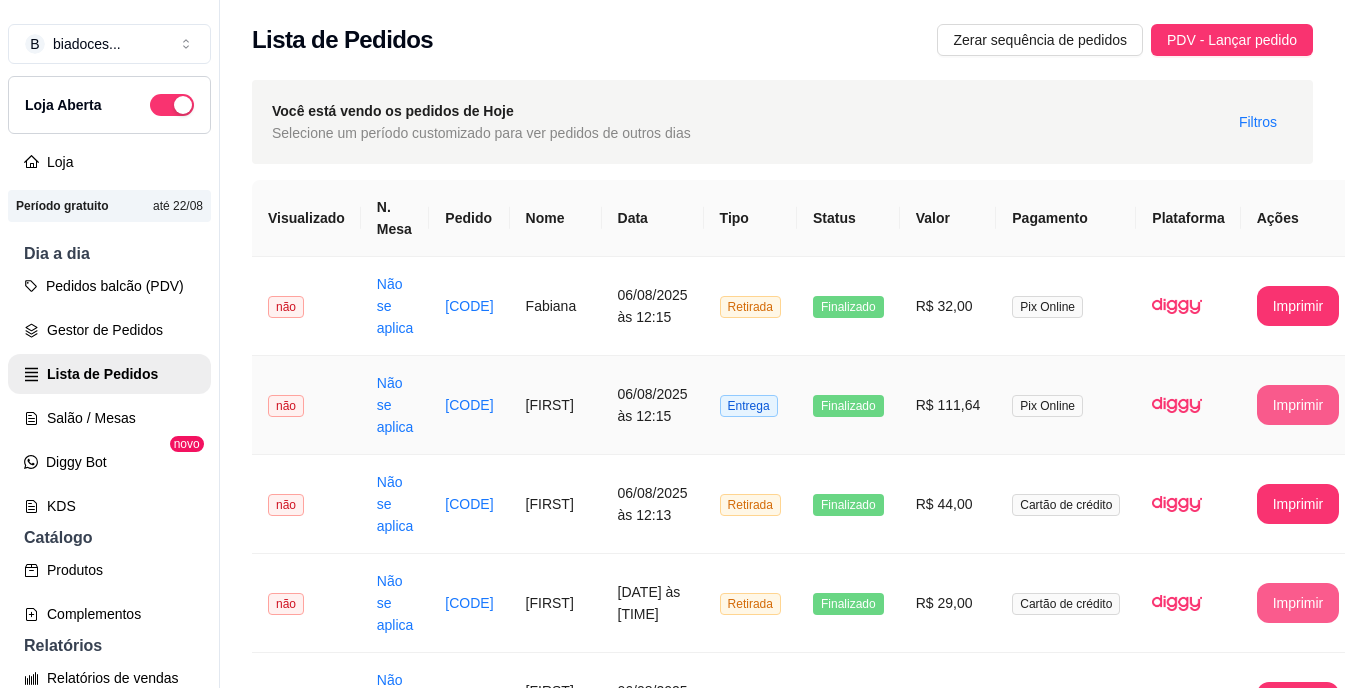 click on "Imprimir" at bounding box center [1298, 405] 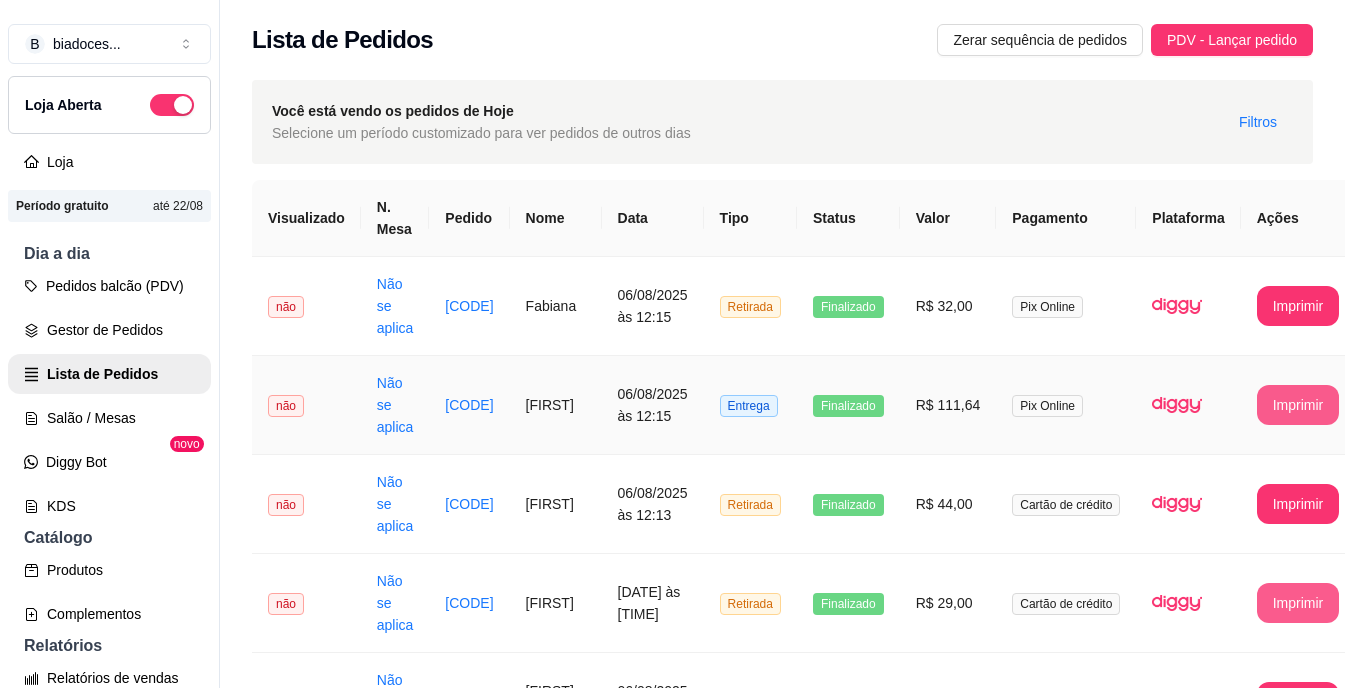 scroll, scrollTop: 0, scrollLeft: 0, axis: both 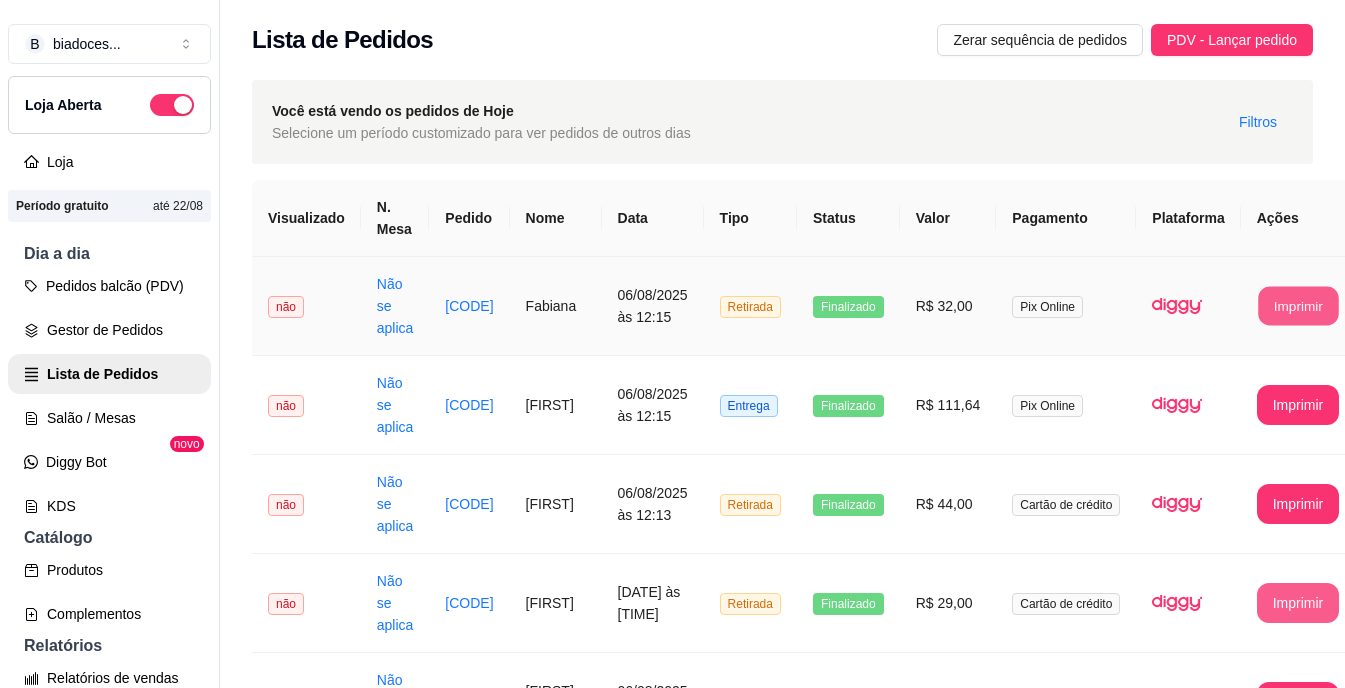 click on "Imprimir" at bounding box center [1298, 306] 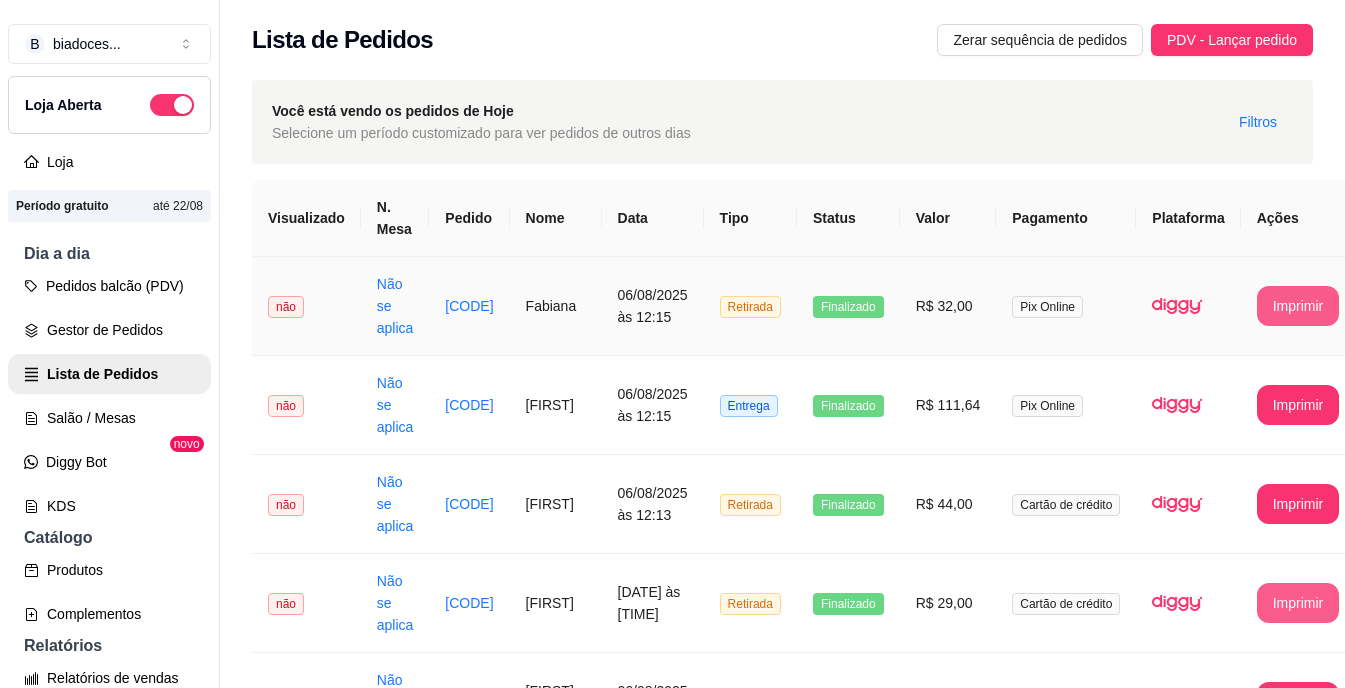 scroll, scrollTop: 0, scrollLeft: 0, axis: both 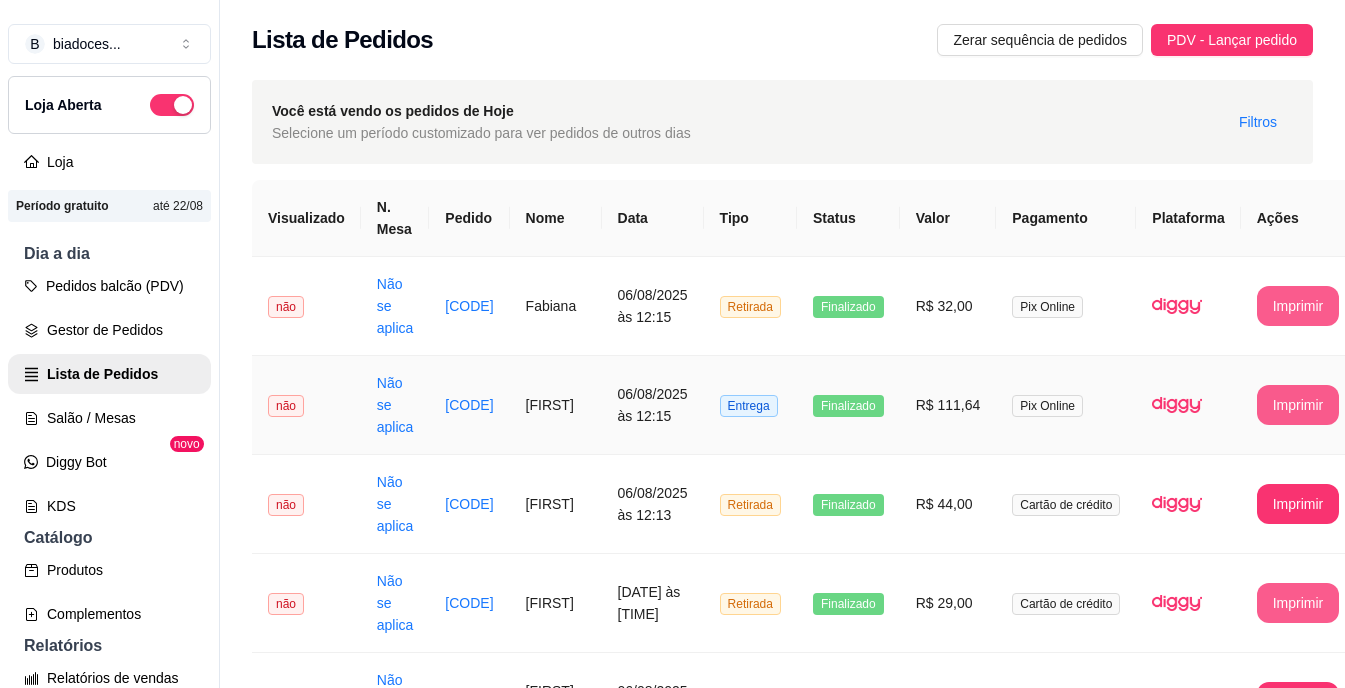 click on "Imprimir" at bounding box center [1298, 405] 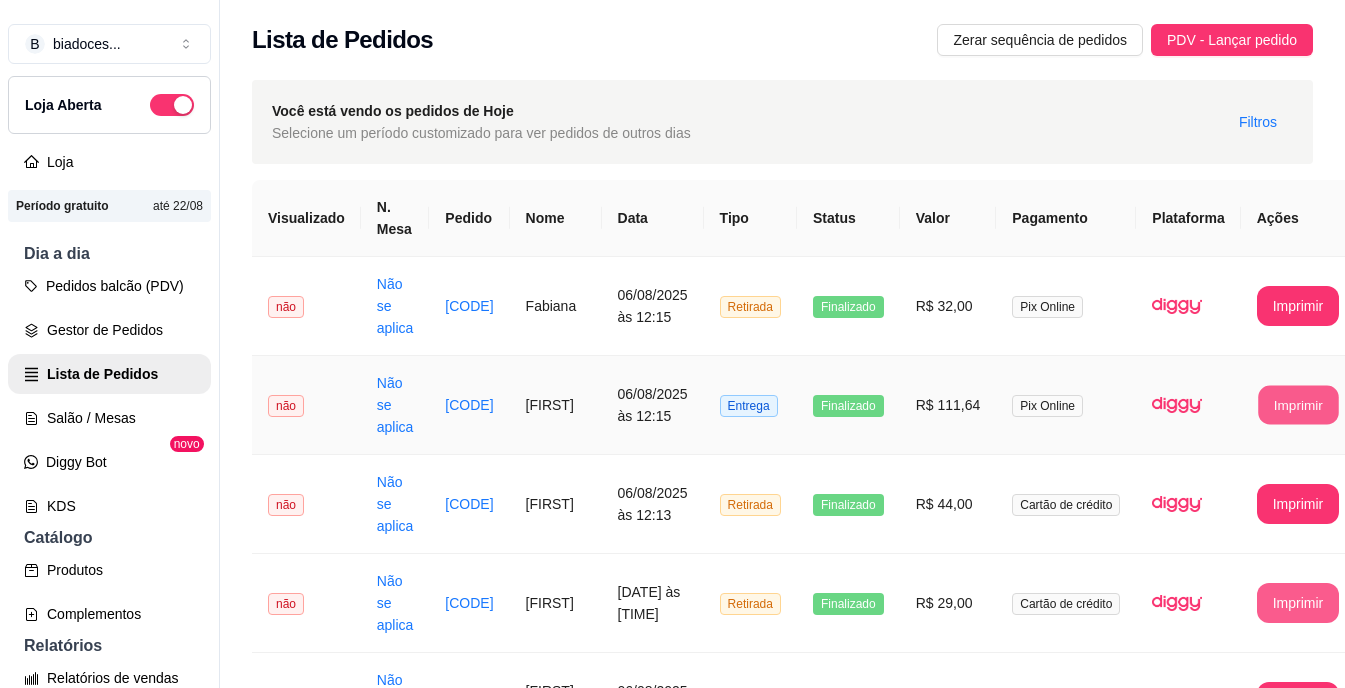 click on "Imprimir" at bounding box center (1298, 405) 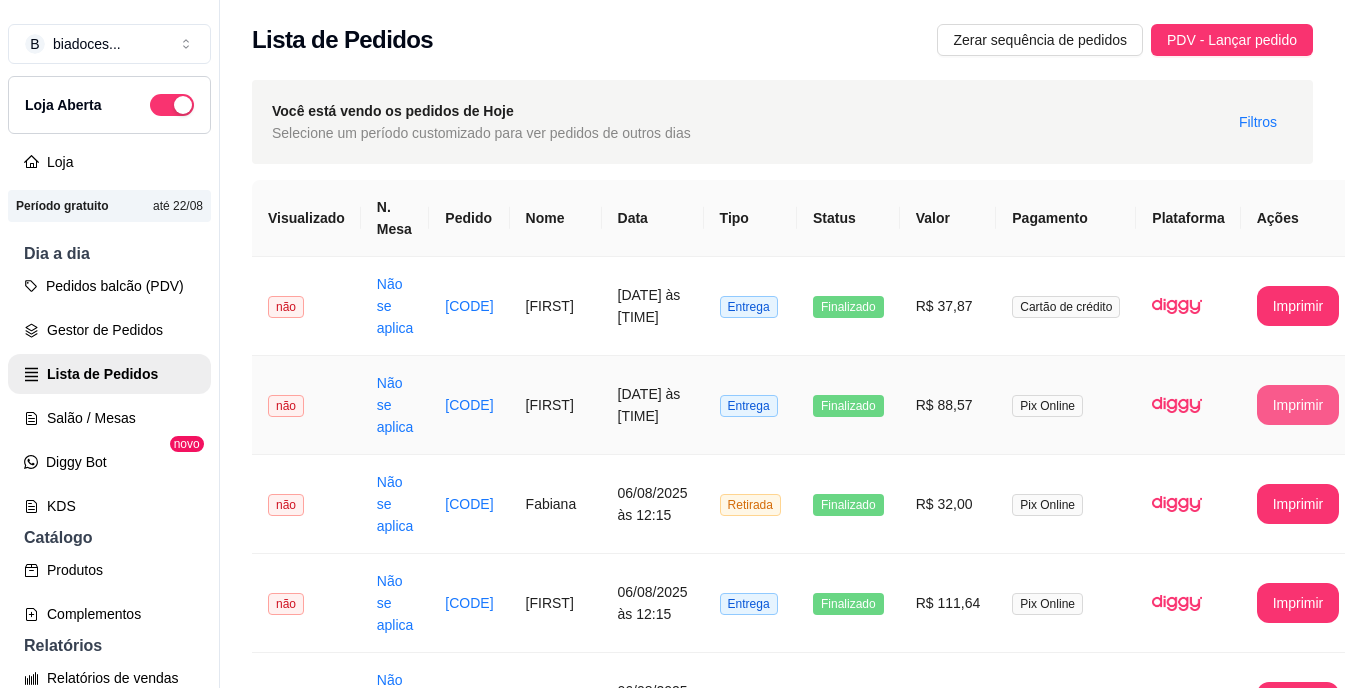 click on "Imprimir" at bounding box center [1298, 405] 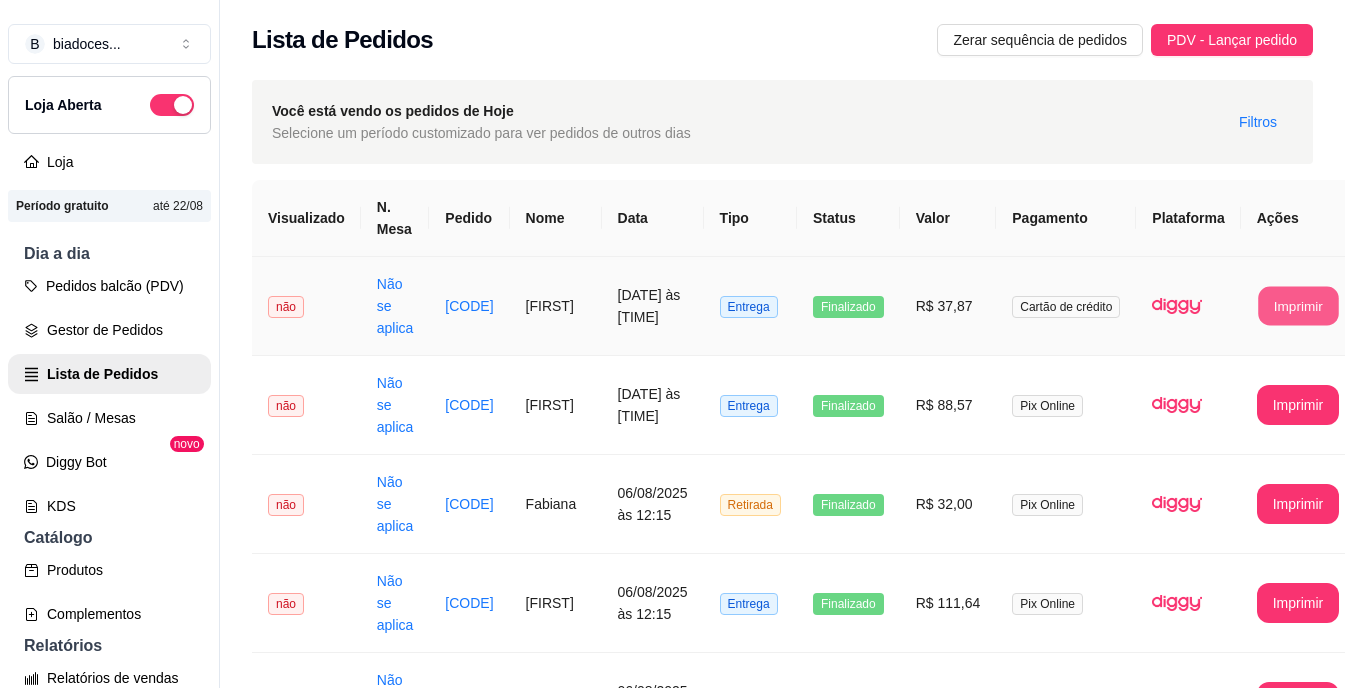 click on "Imprimir" at bounding box center (1298, 306) 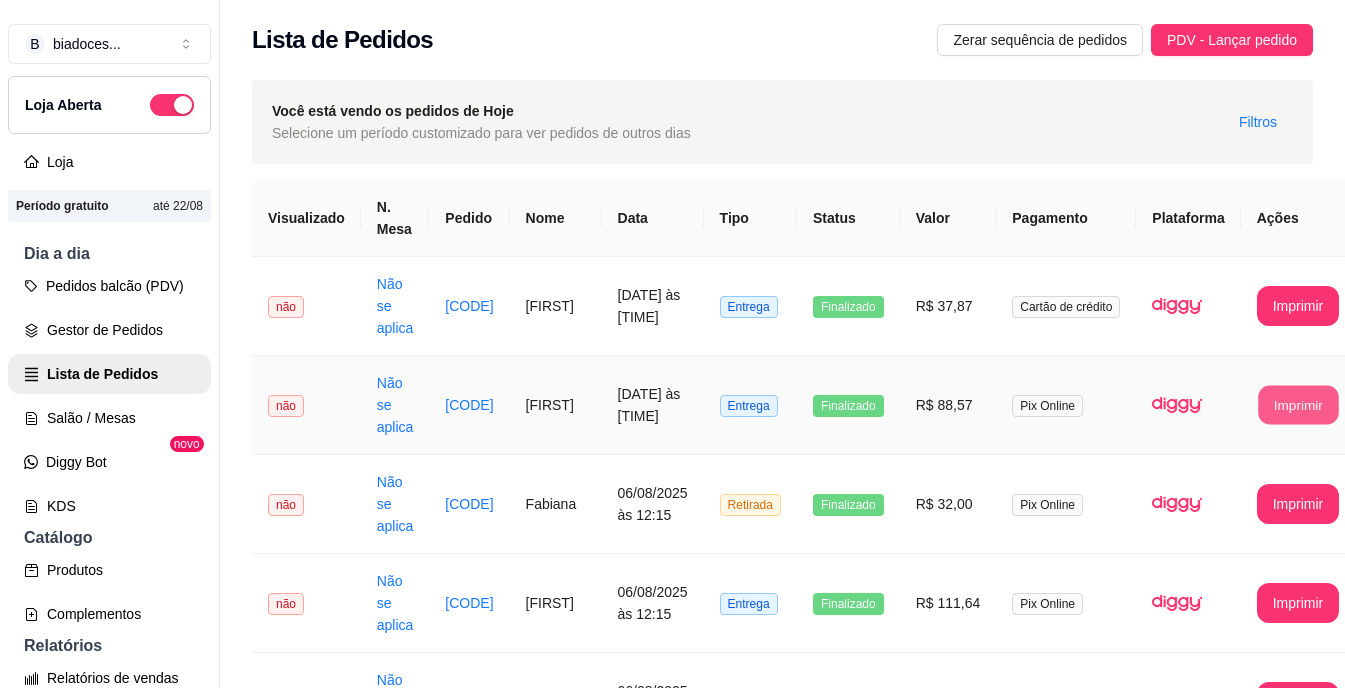 click on "Imprimir" at bounding box center [1298, 405] 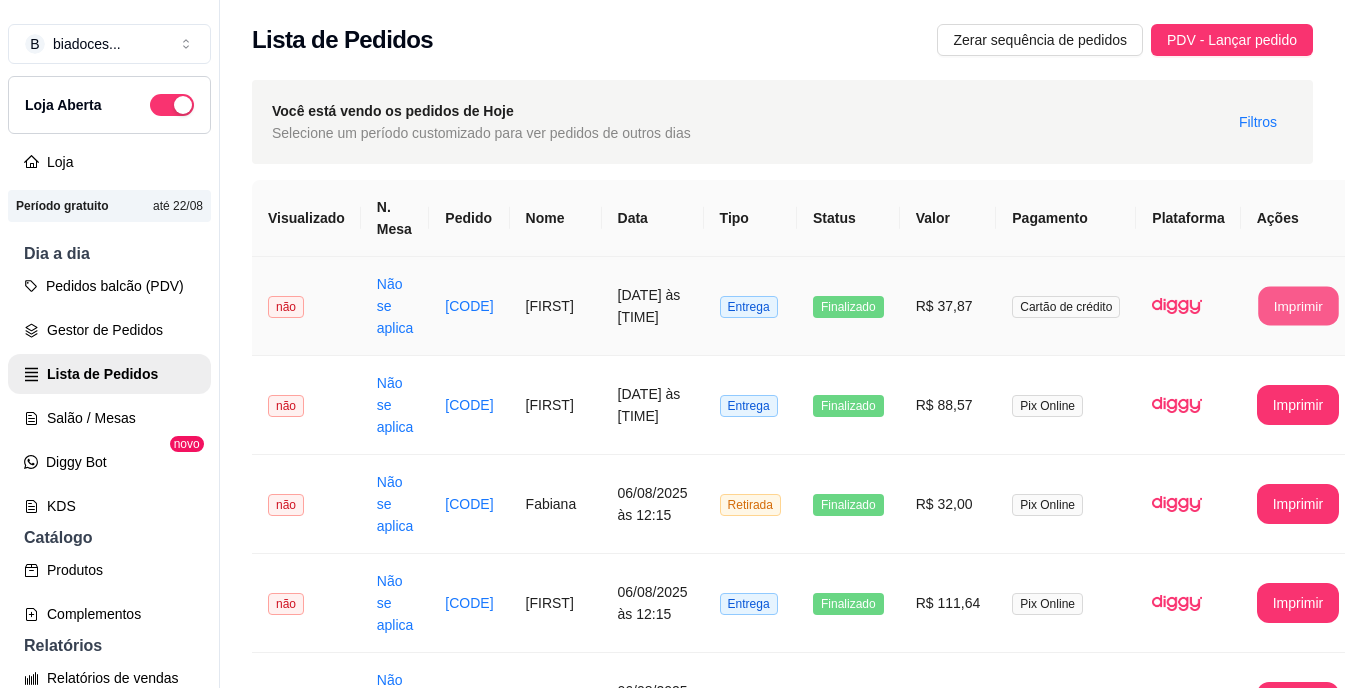 click on "Imprimir" at bounding box center [1298, 306] 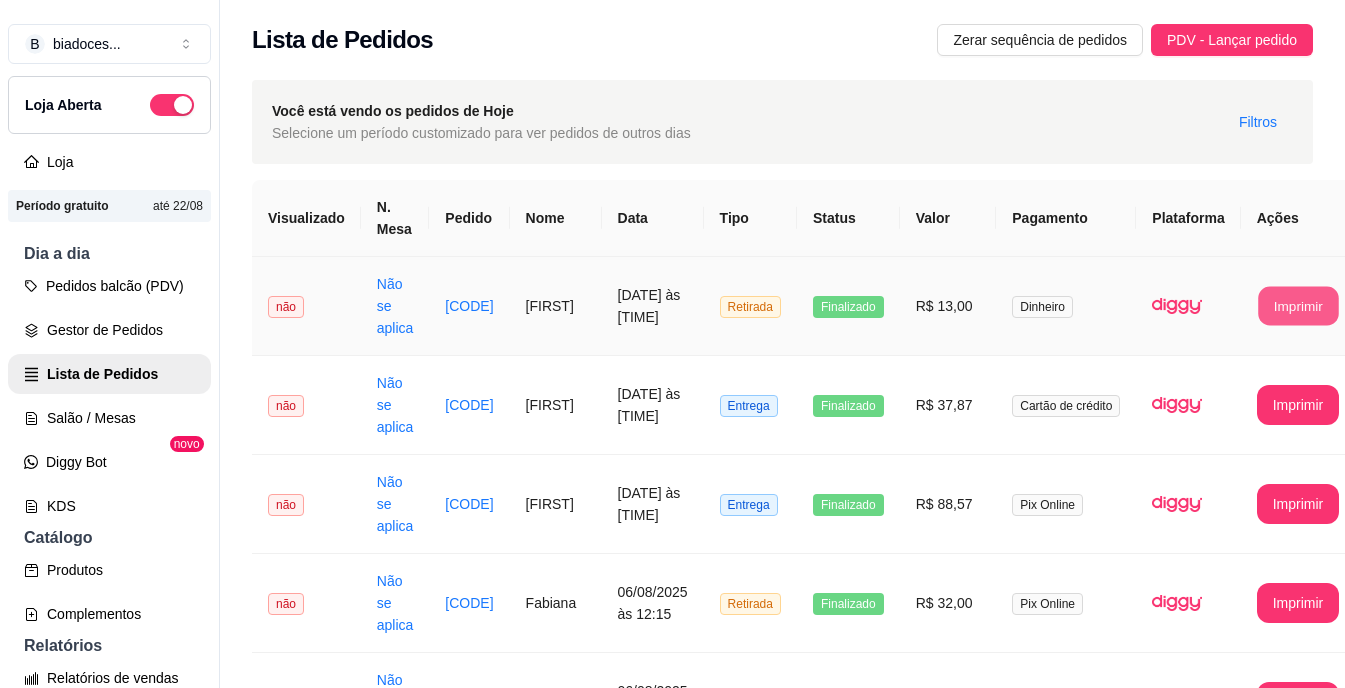 click on "Imprimir" at bounding box center (1298, 306) 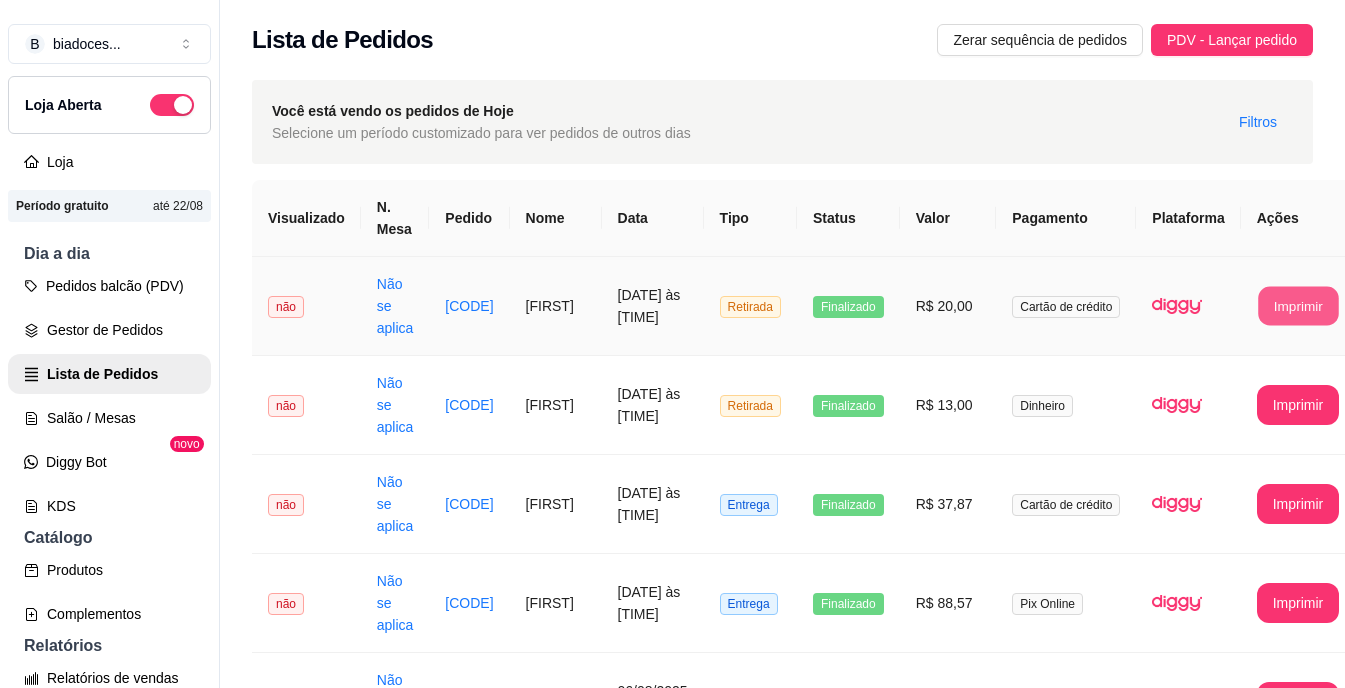 click on "Imprimir" at bounding box center (1298, 306) 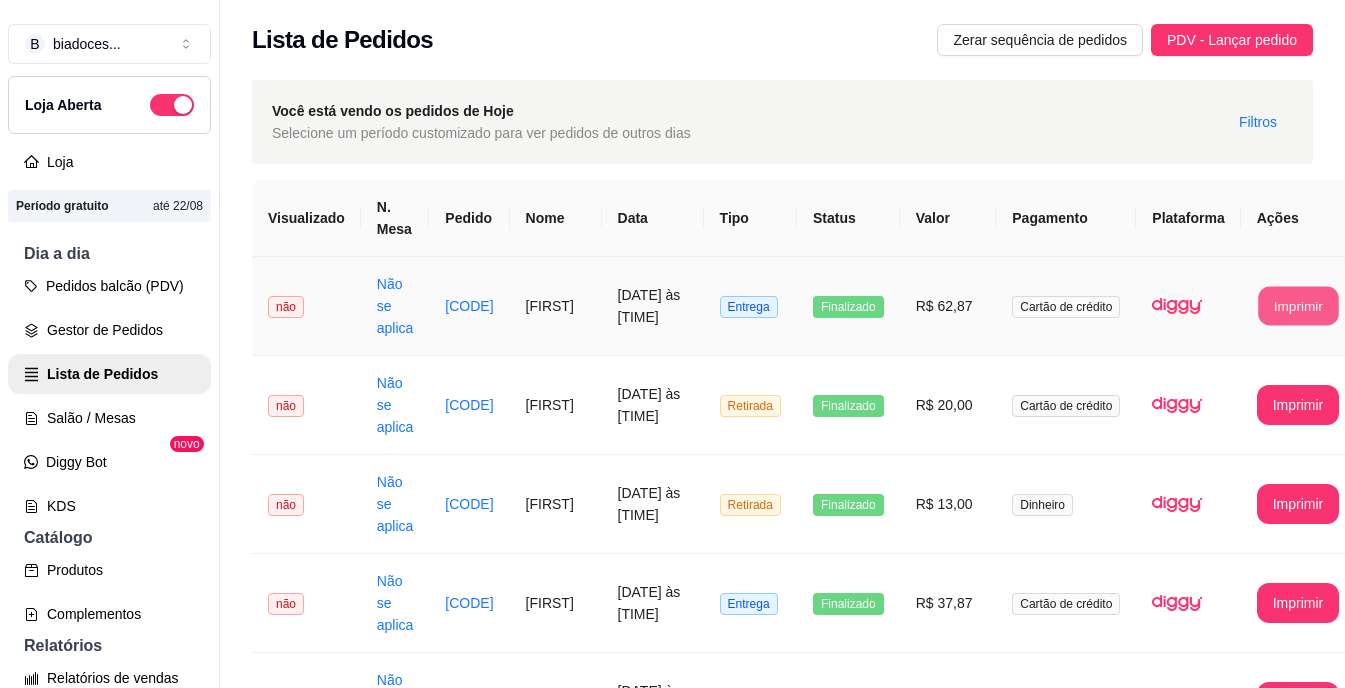 click on "Imprimir" at bounding box center (1298, 306) 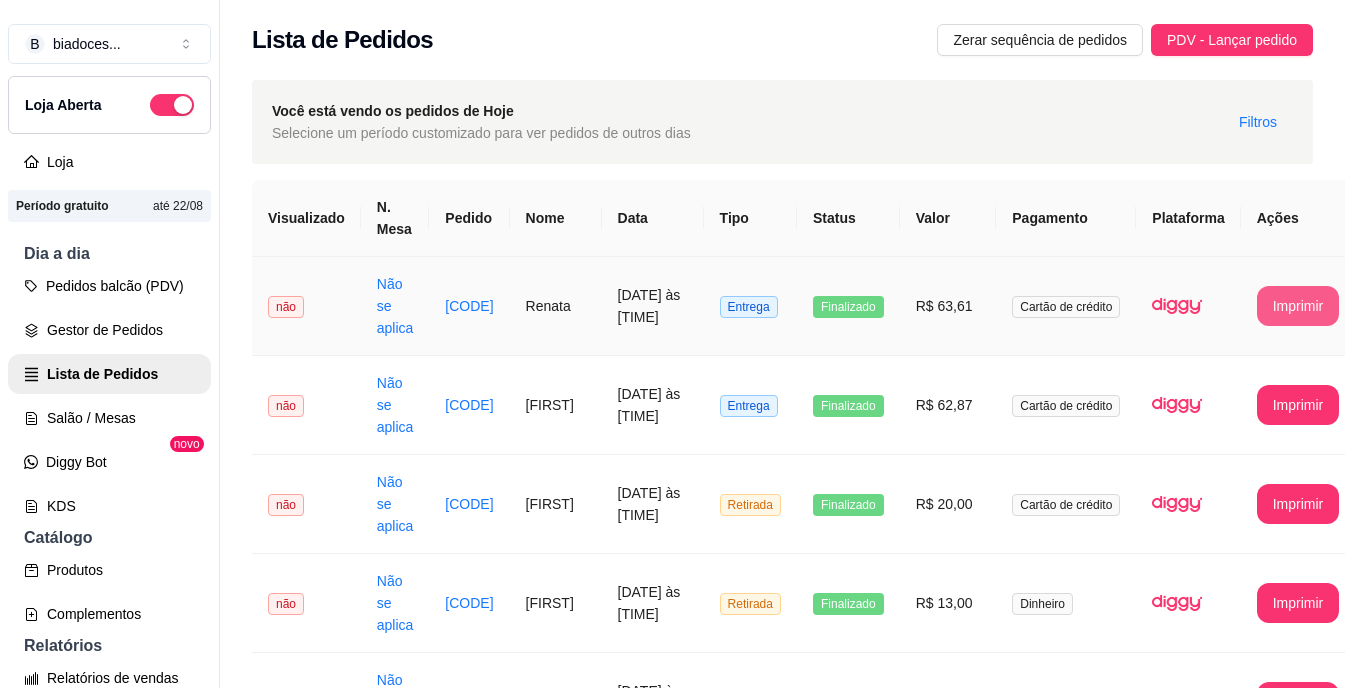 click on "Imprimir" at bounding box center (1298, 306) 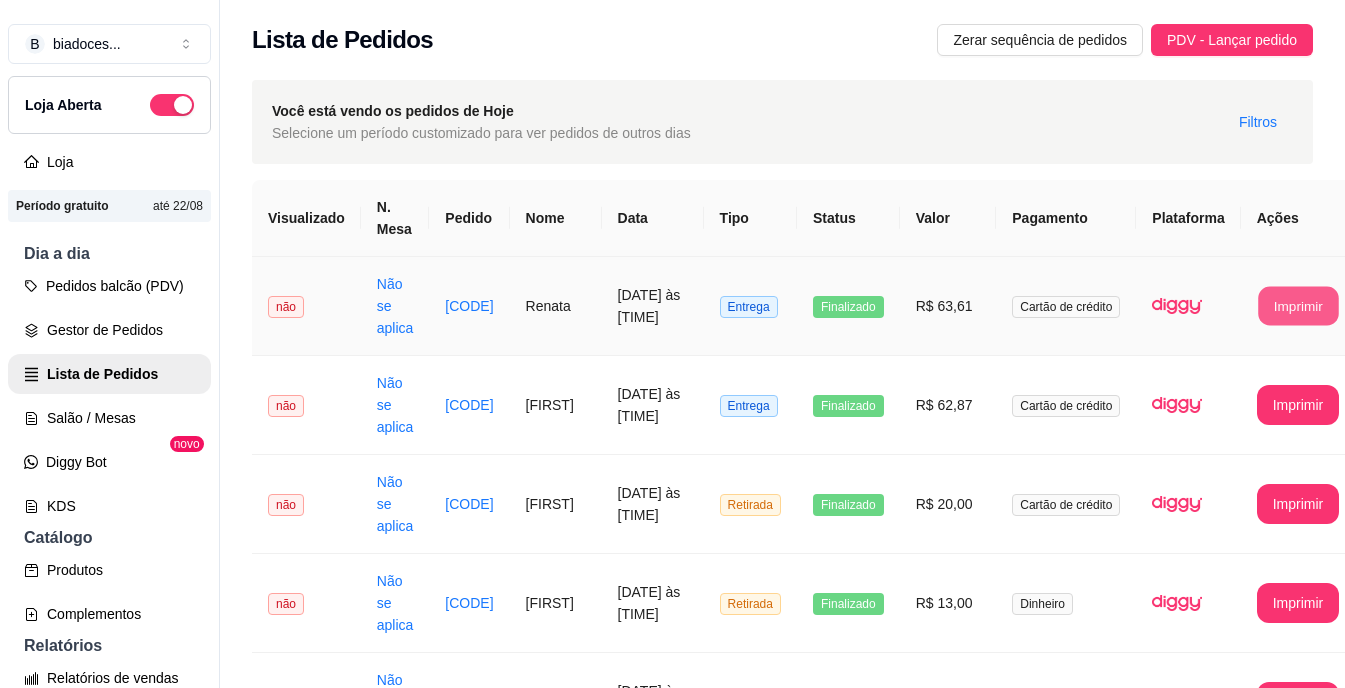 click on "Imprimir" at bounding box center [1298, 306] 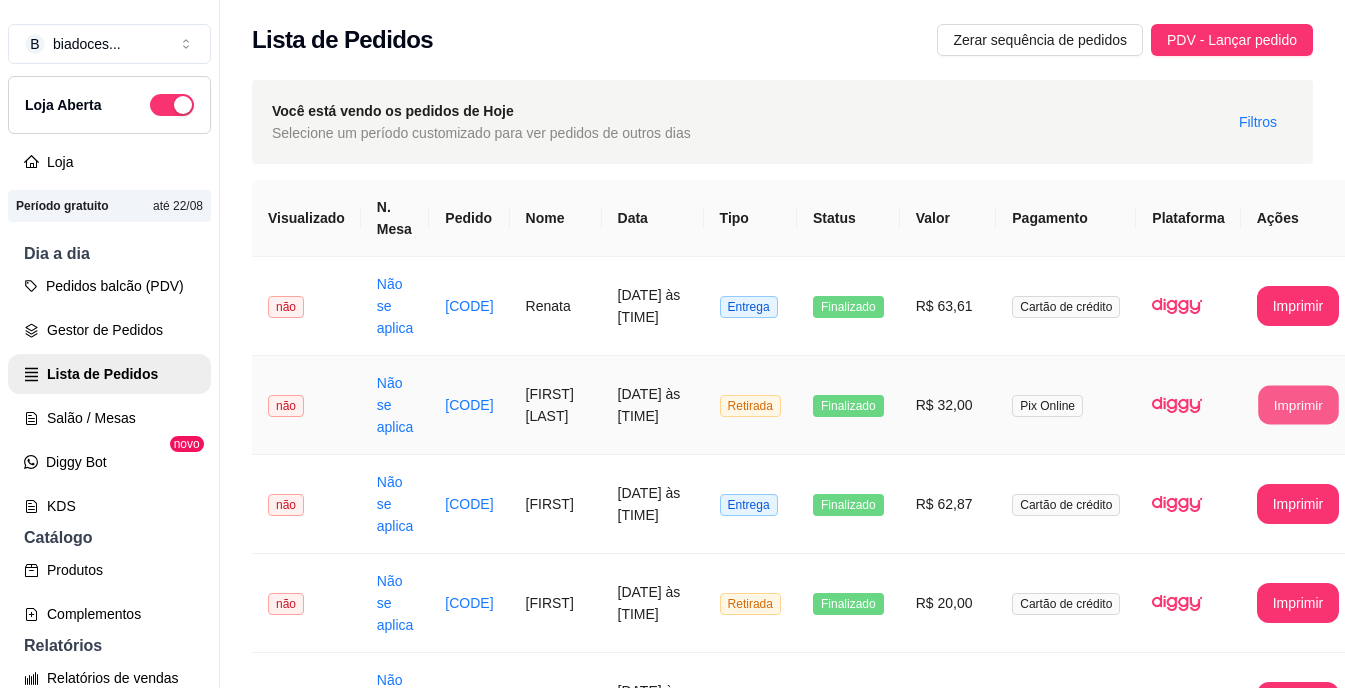 click on "Imprimir" at bounding box center (1298, 405) 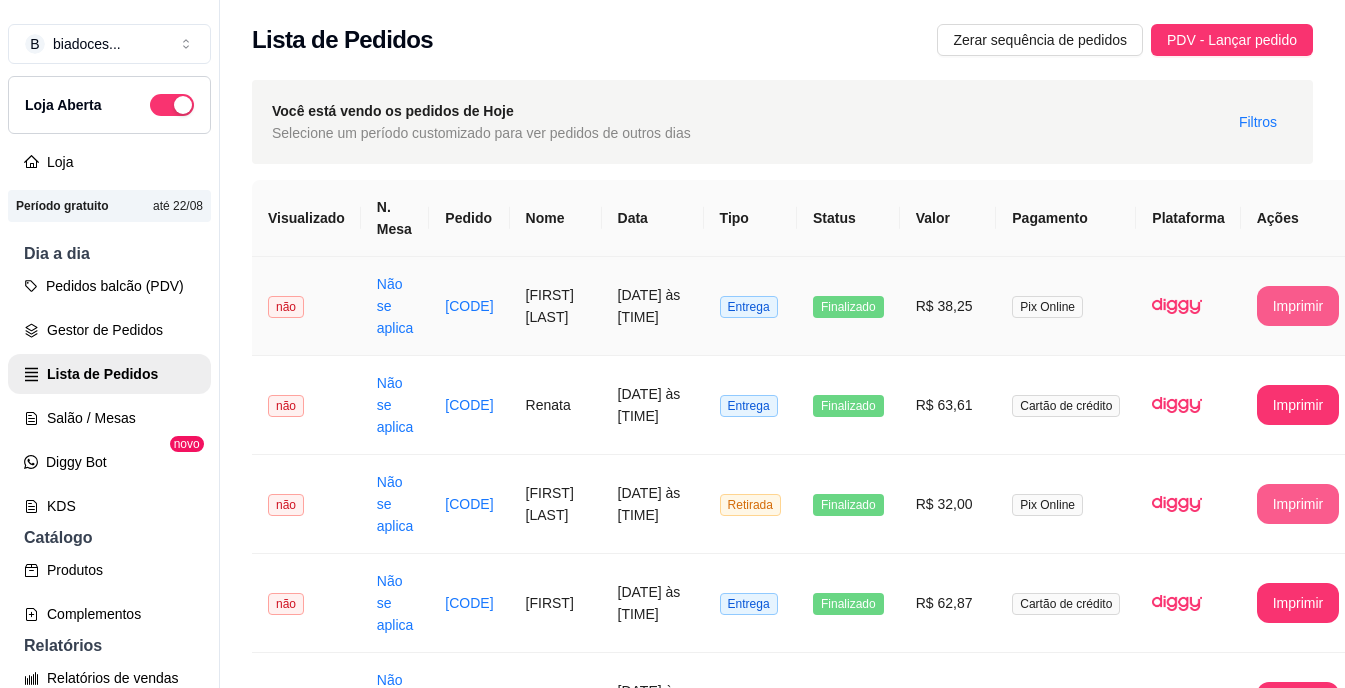click on "Imprimir" at bounding box center (1298, 306) 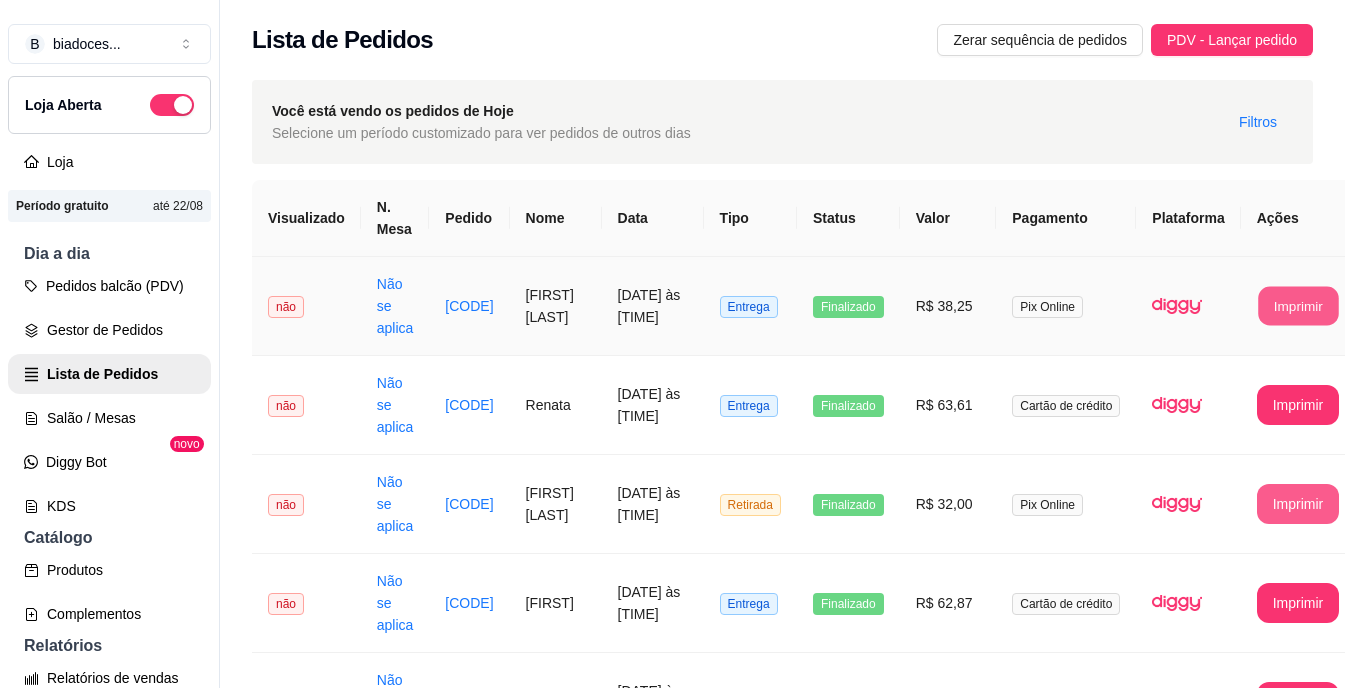click on "Imprimir" at bounding box center (1298, 306) 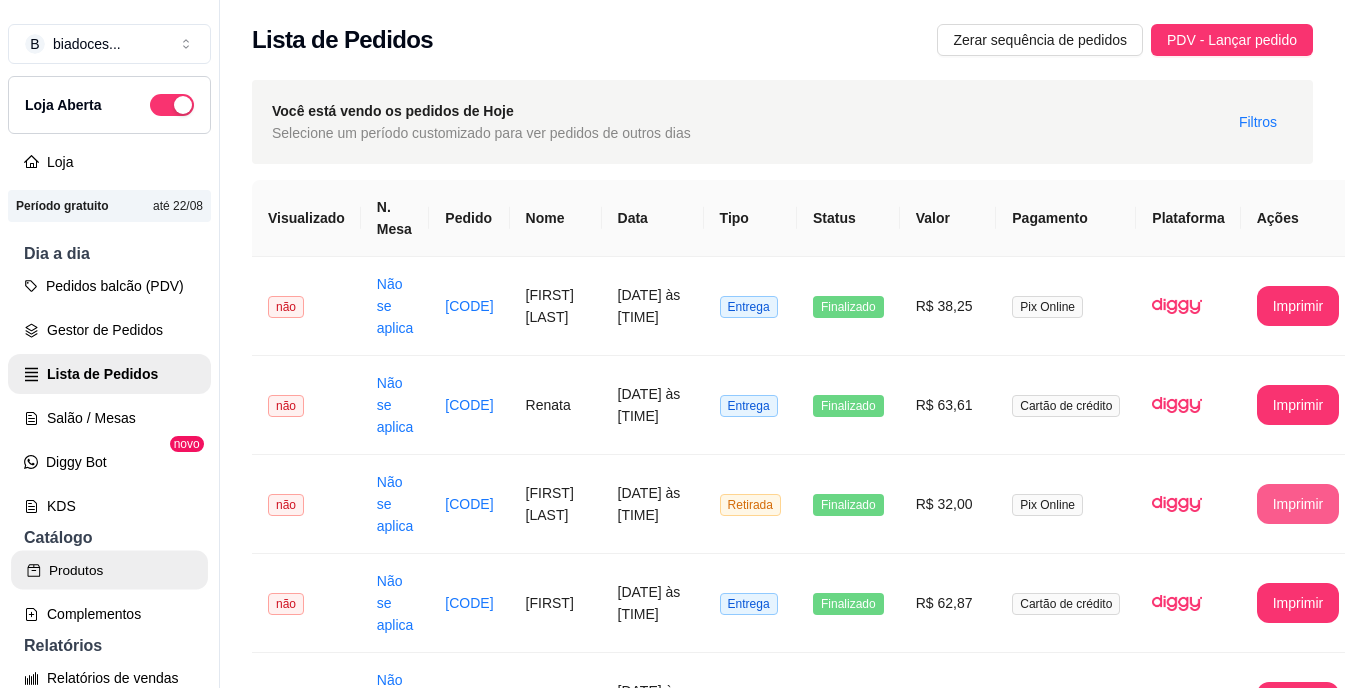 click on "Produtos" at bounding box center [109, 570] 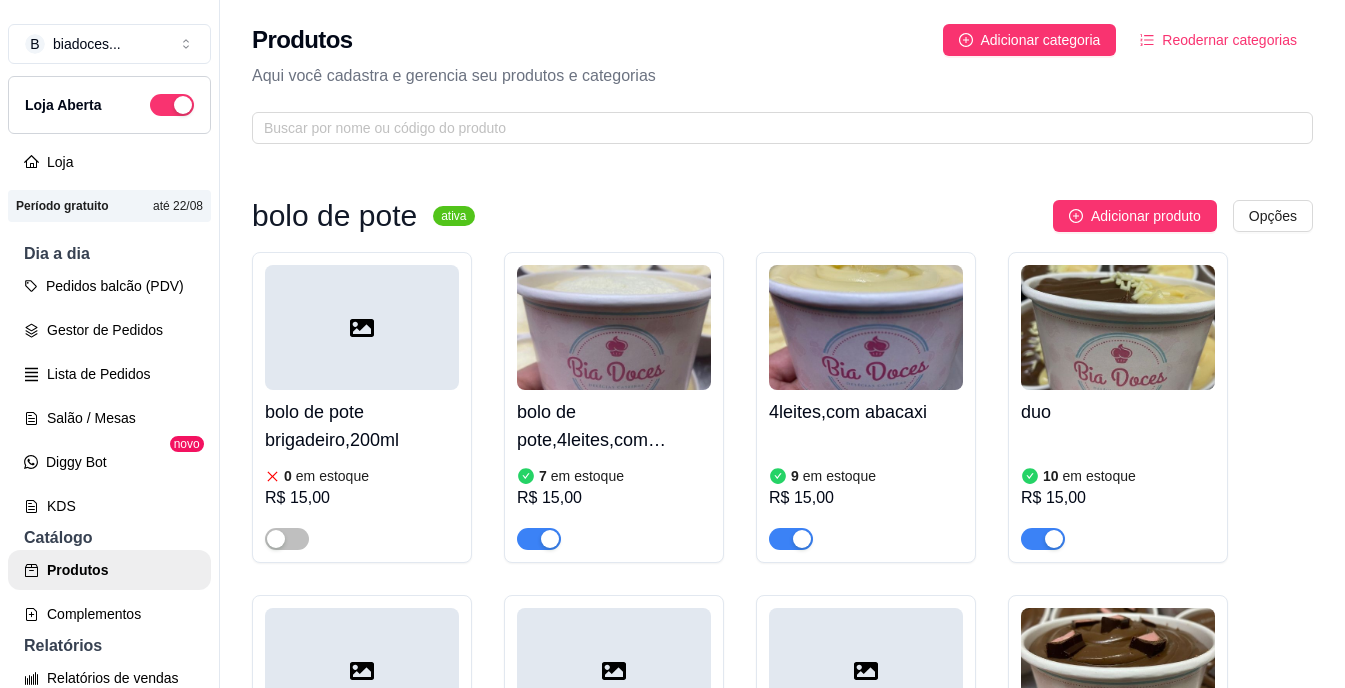 click on "bolo de pote ativa Adicionar produto Opções bolo de pote brigadeiro,200ml   0 em estoque R$ 15,00 bolo de pote,4leites,com morango   7 em estoque R$ 15,00 4leites,com abacaxi   9 em estoque R$ 15,00 duo   10 em estoque R$ 15,00 chocomara   0 em estoque R$ 15,00 red   0 em estoque R$ 15,00 doce de leite com amaeixa    0 em estoque R$ 15,00 bolo de stikadinho   7 em estoque R$ 15,00 Fatia torta PINK LEMONADE   3 em estoque R$ 20,00 bolo gelado ativa Adicionar produto Opções bolo gelado coco (gostinho de infancia)   17 em estoque R$ 12,00 bolo gelado chocolate   0 em estoque R$ 14,00 coxinha de brigadeiro ativa Adicionar produto Opções coxinha ninho   0 em estoque R$ 13,00 coxinha,amendoin   0 em estoque R$ 13,00 coxinha,brigadeiro   6 em estoque R$ 13,00 coxinha,maracuja   0 em estoque R$ 13,00 bombom,morango ativa Adicionar produto Opções bombom,morango   6 em estoque R$ 16,00 espeto,bombom de uva   0 em estoque R$ 18,00 esptinho de morango   R$ 14,00 torta,banoffe ativa Opções   0" at bounding box center [782, 1909] 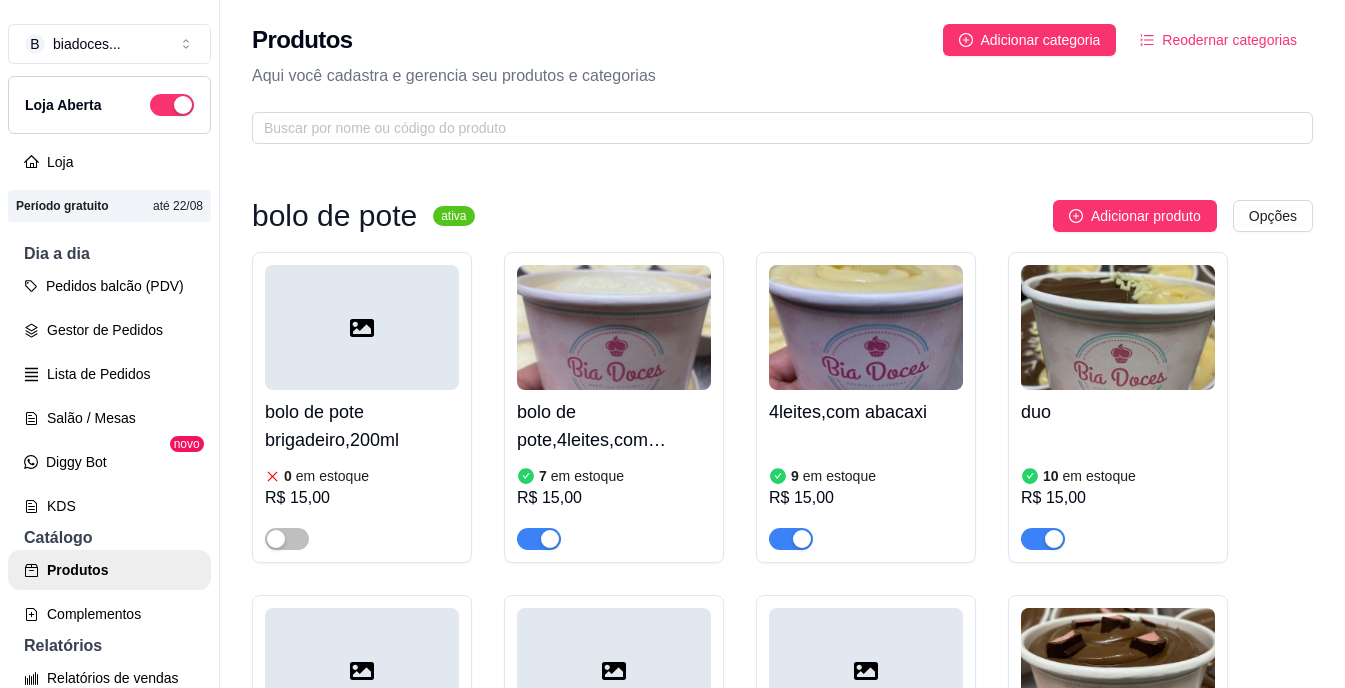 drag, startPoint x: 1328, startPoint y: 618, endPoint x: 1283, endPoint y: 645, distance: 52.478565 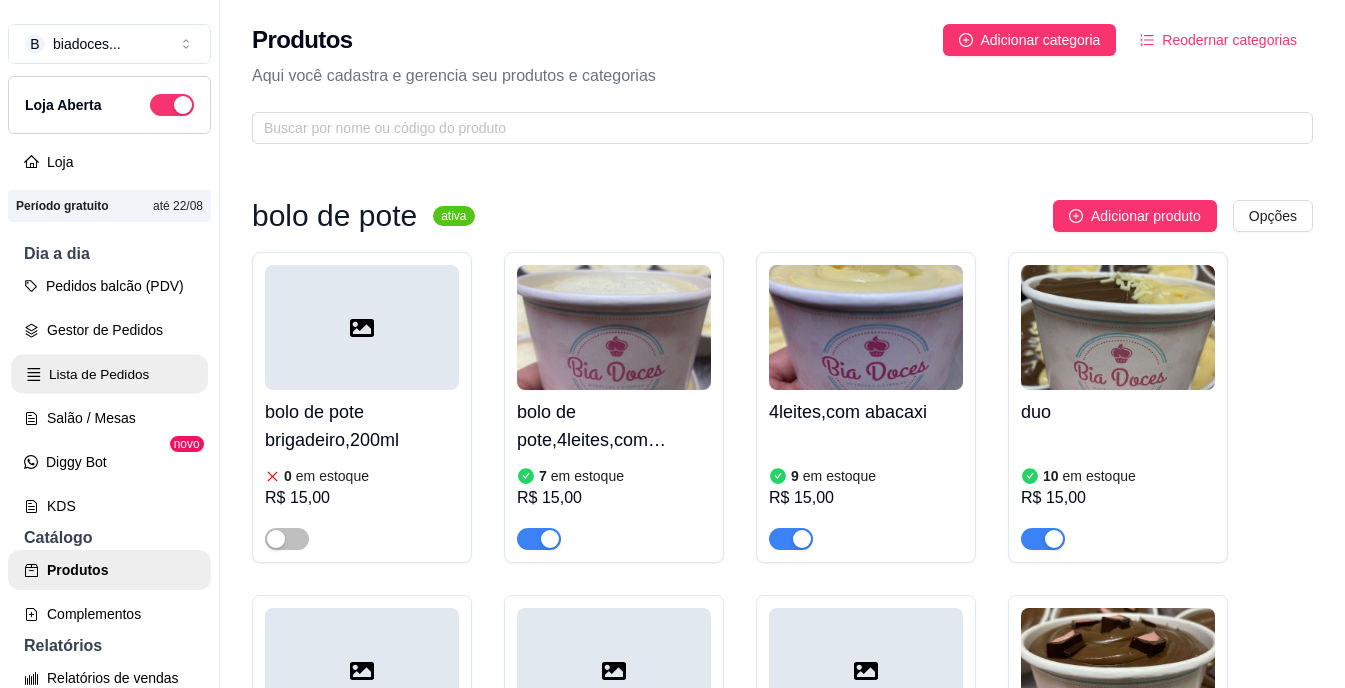 click on "Lista de Pedidos" at bounding box center (109, 374) 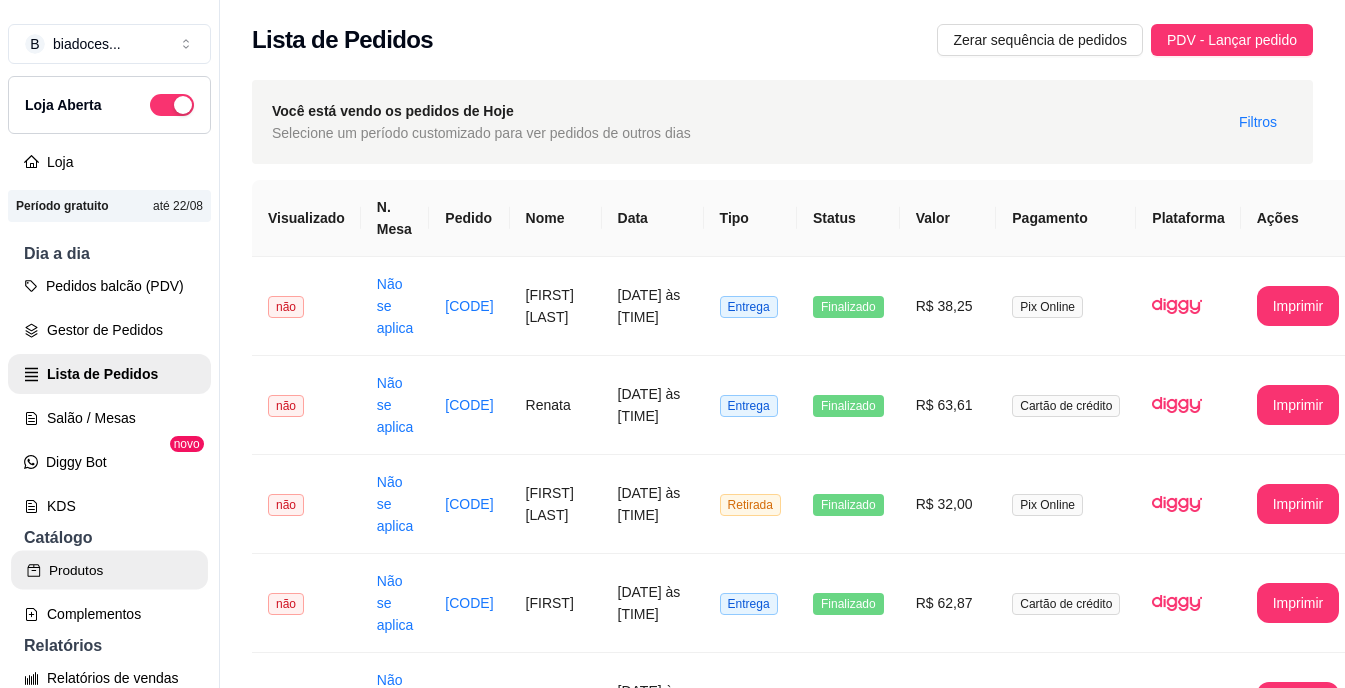 click on "Produtos" at bounding box center [109, 570] 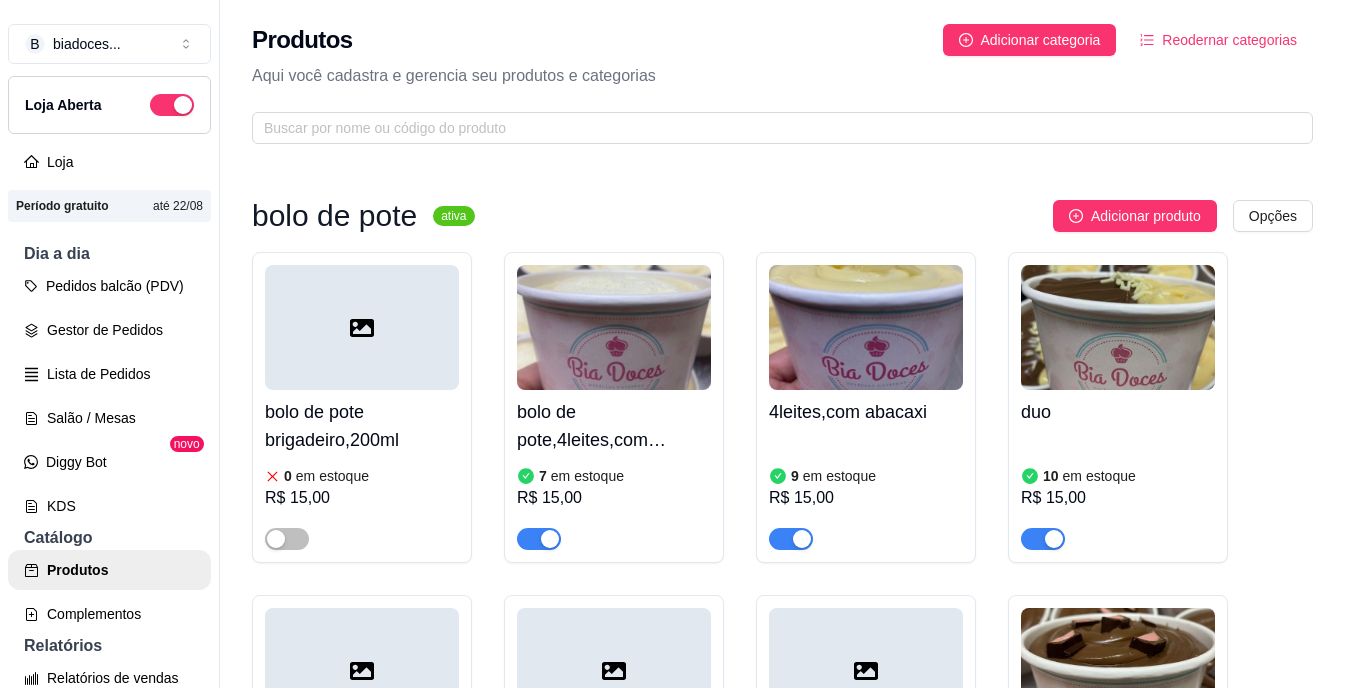 click on "bolo de pote brigadeiro,200ml   0 em estoque R$ 15,00 bolo de pote,4leites,com morango   7 em estoque R$ 15,00 4leites,com abacaxi   9 em estoque R$ 15,00 duo   10 em estoque R$ 15,00 chocomara   0 em estoque R$ 15,00 red   0 em estoque R$ 15,00 doce de leite com amaeixa    0 em estoque R$ 15,00 bolo de stikadinho   7 em estoque R$ 15,00 Fatia torta PINK LEMONADE   3 em estoque R$ 20,00" at bounding box center [782, 736] 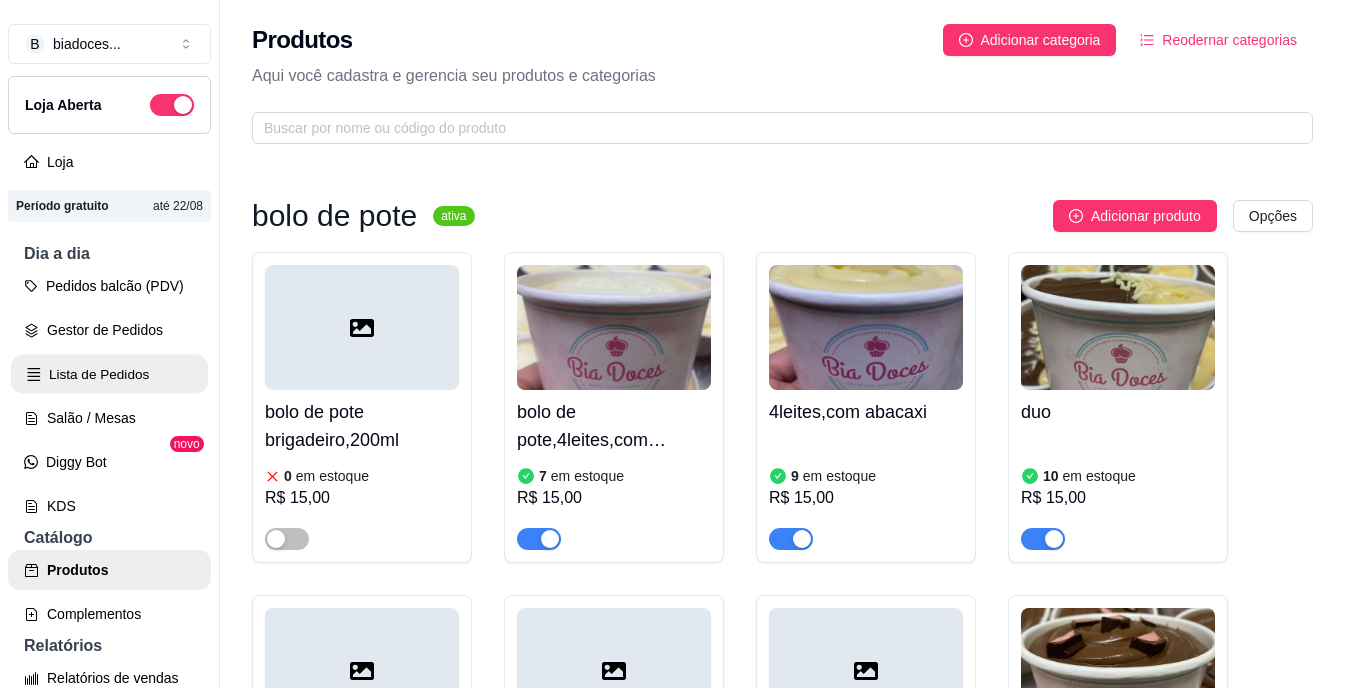 click on "Lista de Pedidos" at bounding box center (109, 374) 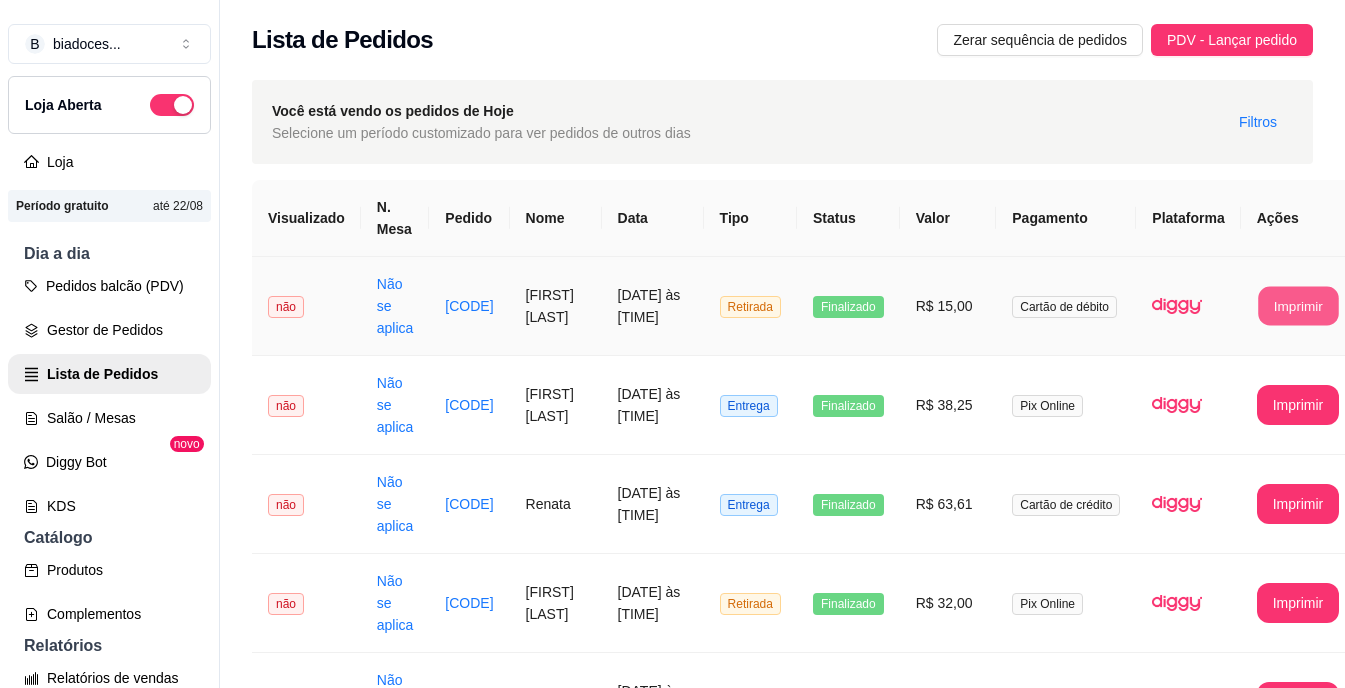click on "Imprimir" at bounding box center (1298, 306) 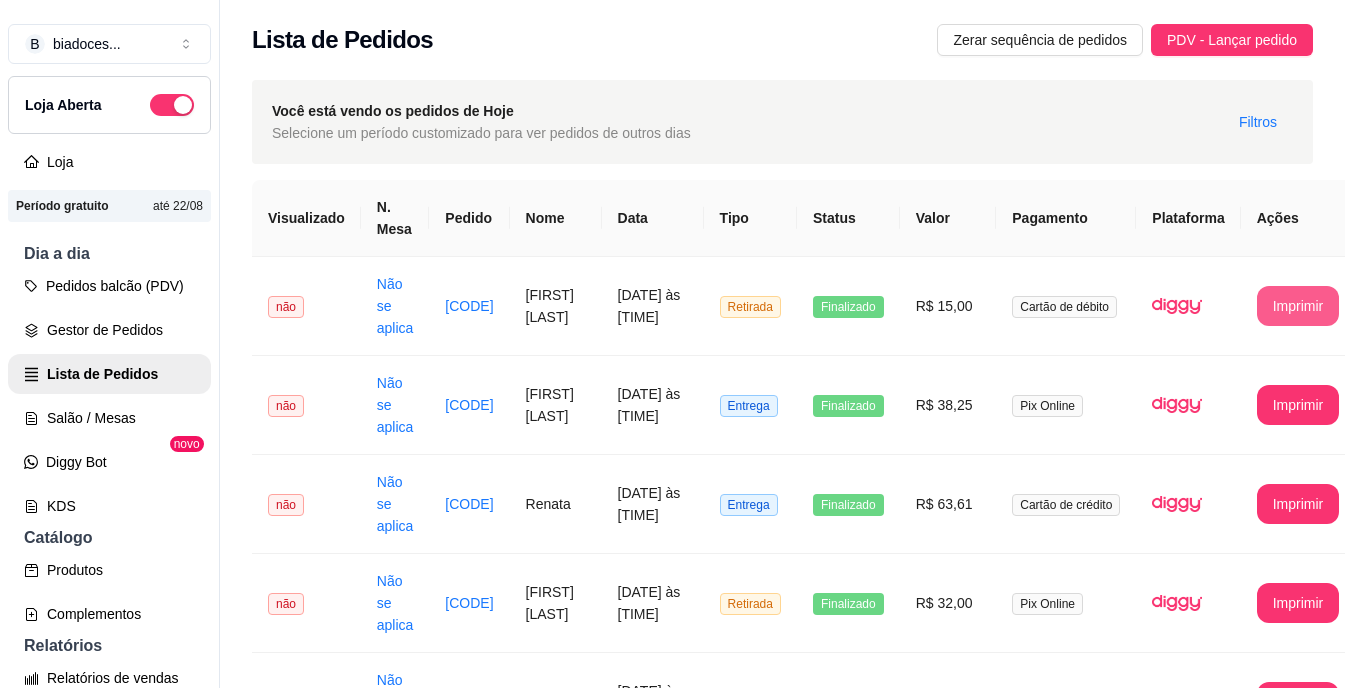 click on "Imprimir" at bounding box center [1298, 1098] 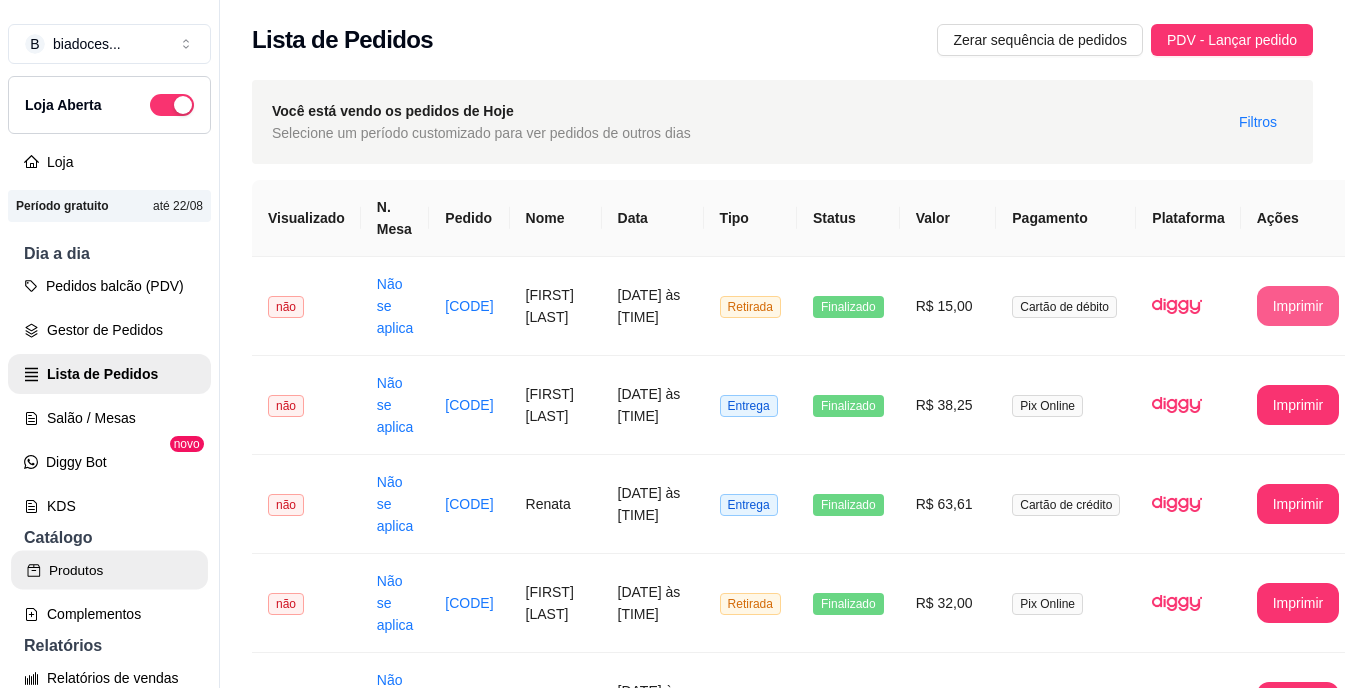 click on "Produtos" at bounding box center (109, 570) 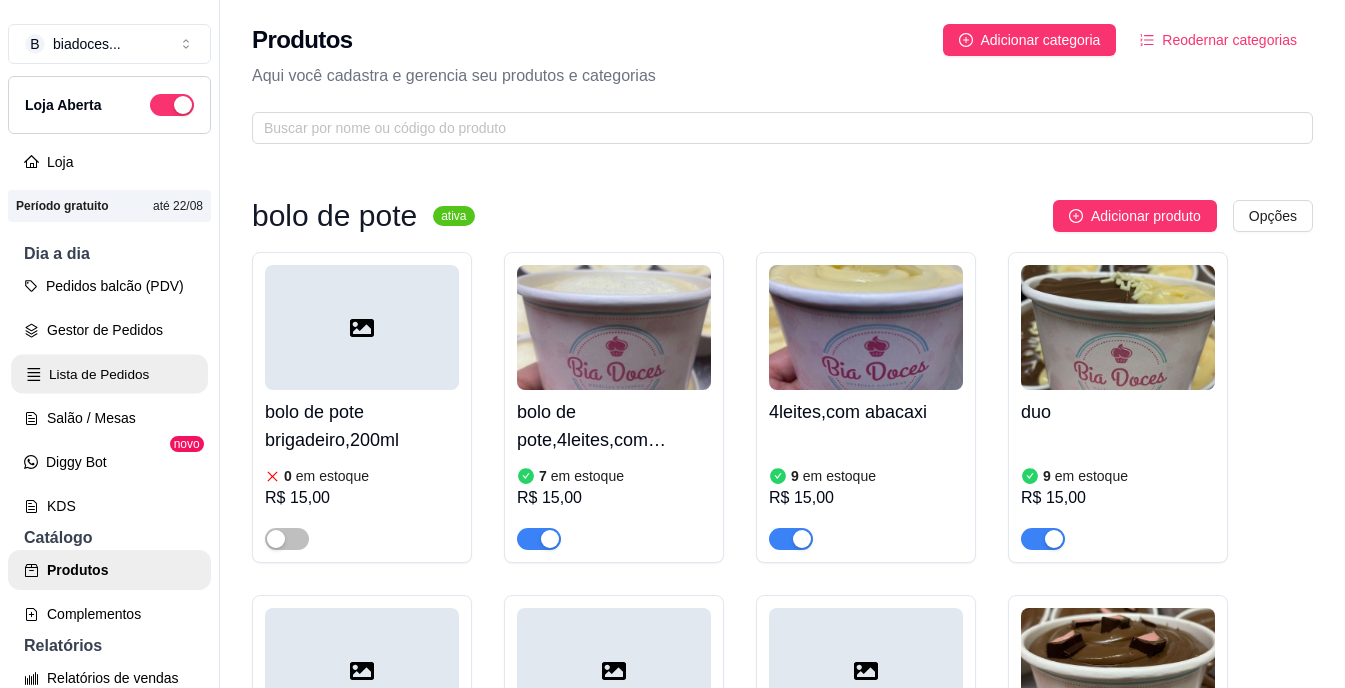 click on "Lista de Pedidos" at bounding box center (109, 374) 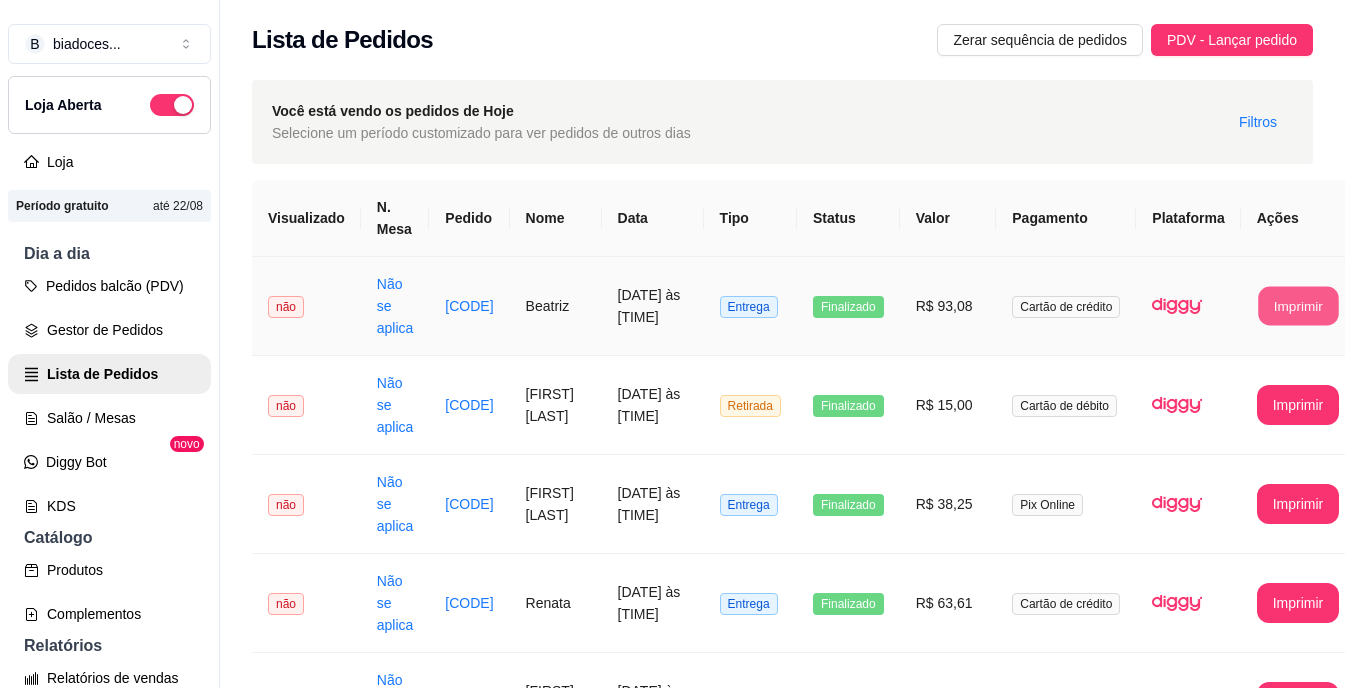 click on "Imprimir" at bounding box center (1298, 306) 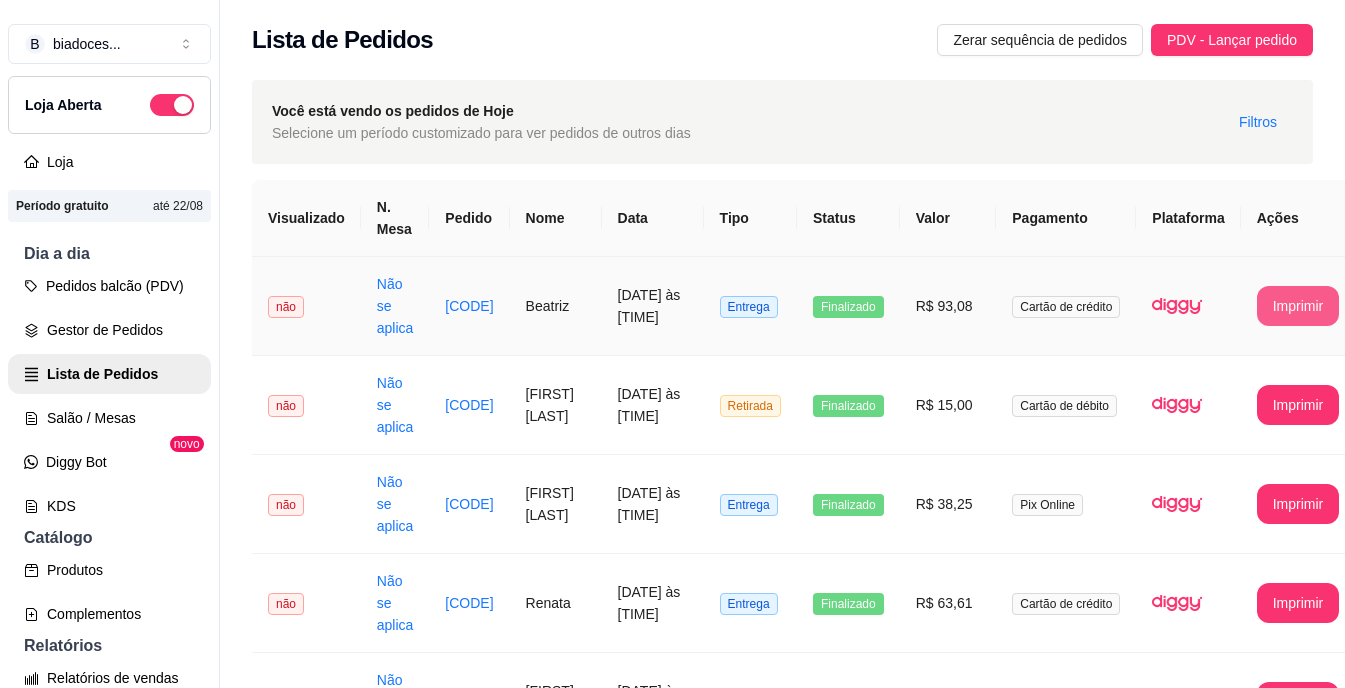 click on "Produtos Complementos" at bounding box center (109, 592) 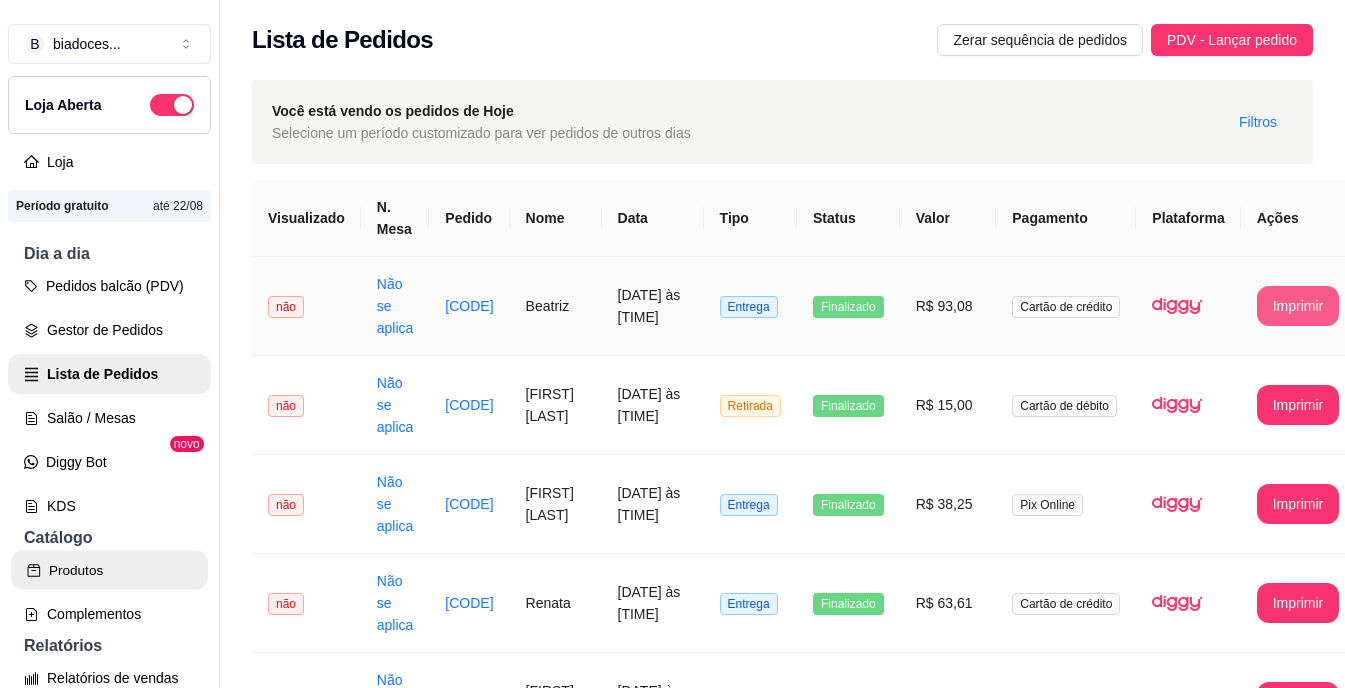 click on "Produtos" at bounding box center (109, 570) 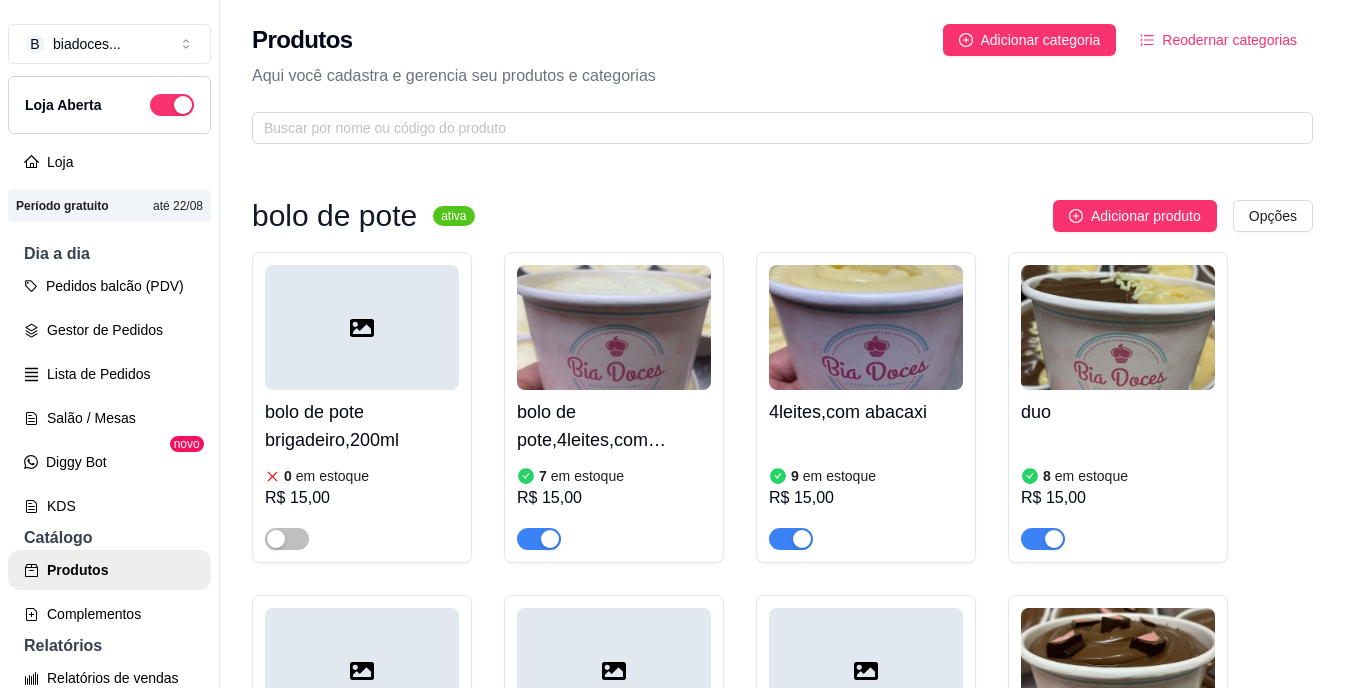 click on "bolo de pote brigadeiro,200ml   0 em estoque R$ 15,00 bolo de pote,4leites,com morango   7 em estoque R$ 15,00 4leites,com abacaxi   9 em estoque R$ 15,00 duo   8 em estoque R$ 15,00 chocomara   0 em estoque R$ 15,00 red   0 em estoque R$ 15,00 doce de leite com amaeixa    0 em estoque R$ 15,00 bolo de stikadinho   6 em estoque R$ 15,00 Fatia torta PINK LEMONADE   2 em estoque R$ 20,00" at bounding box center (782, 736) 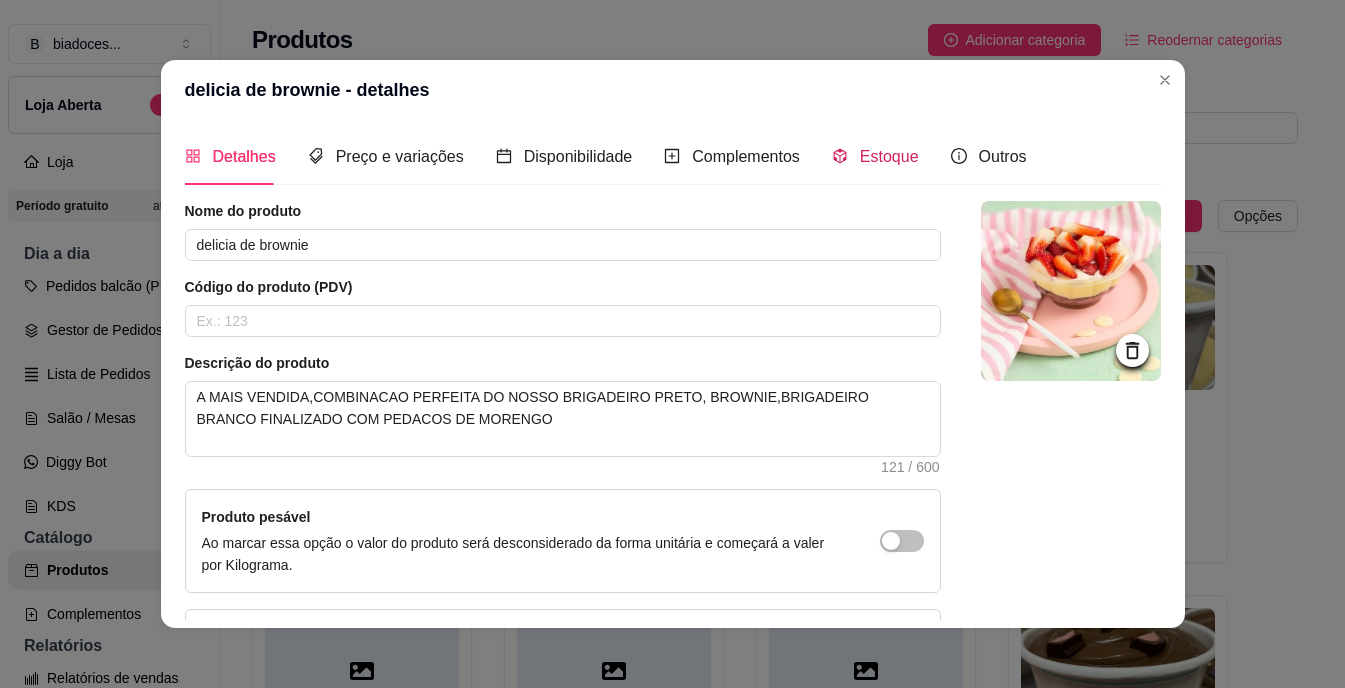 click on "Estoque" at bounding box center (875, 156) 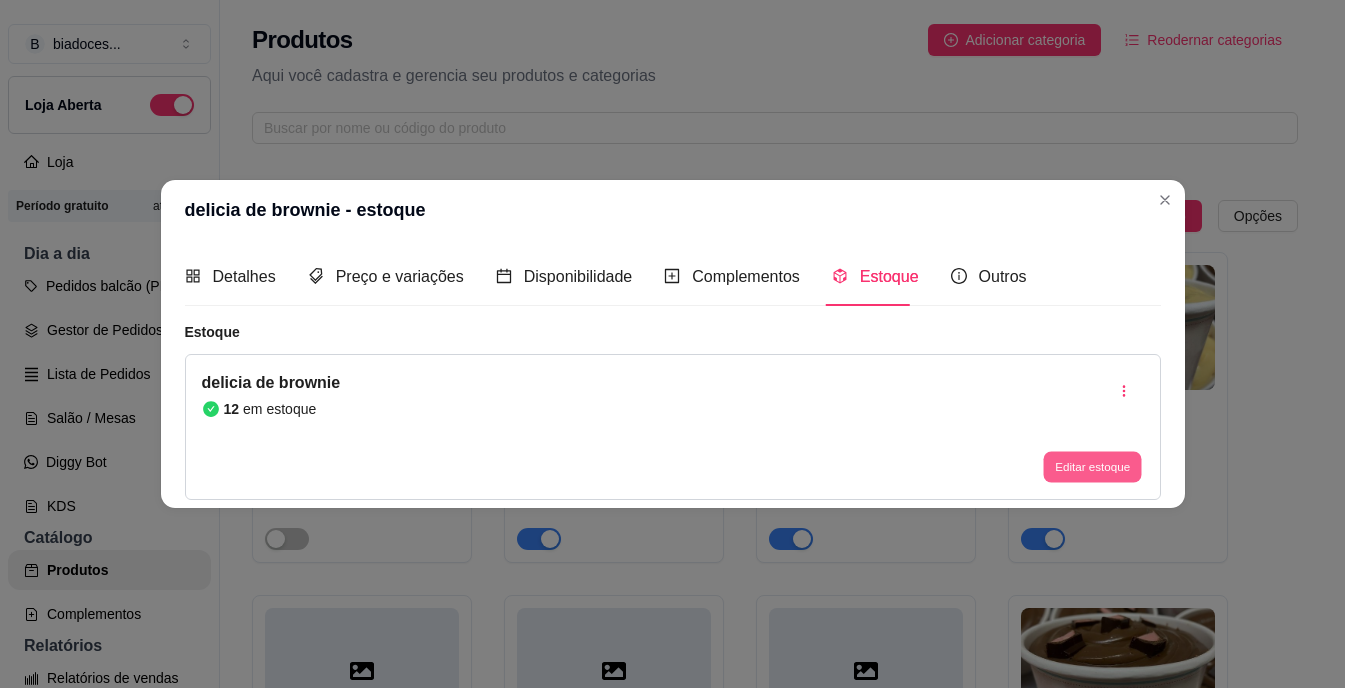 click on "Editar estoque" at bounding box center [1093, 466] 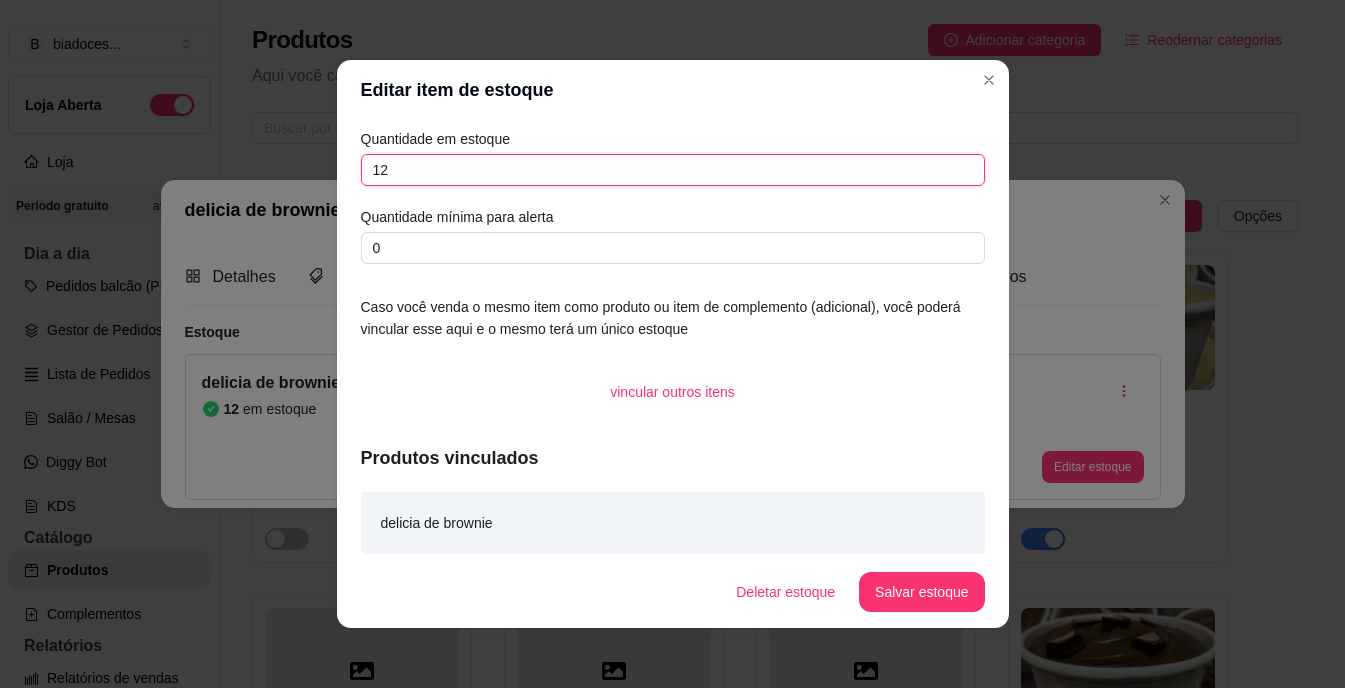click on "12" at bounding box center (673, 170) 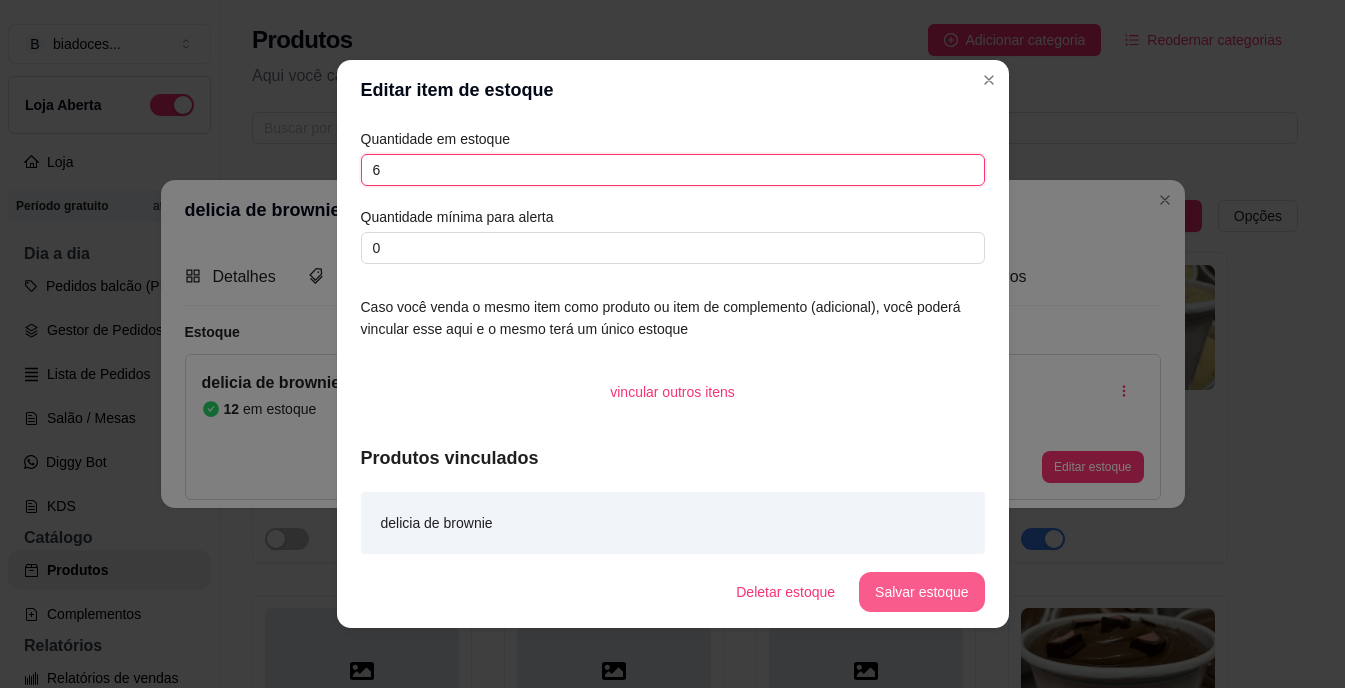 type on "6" 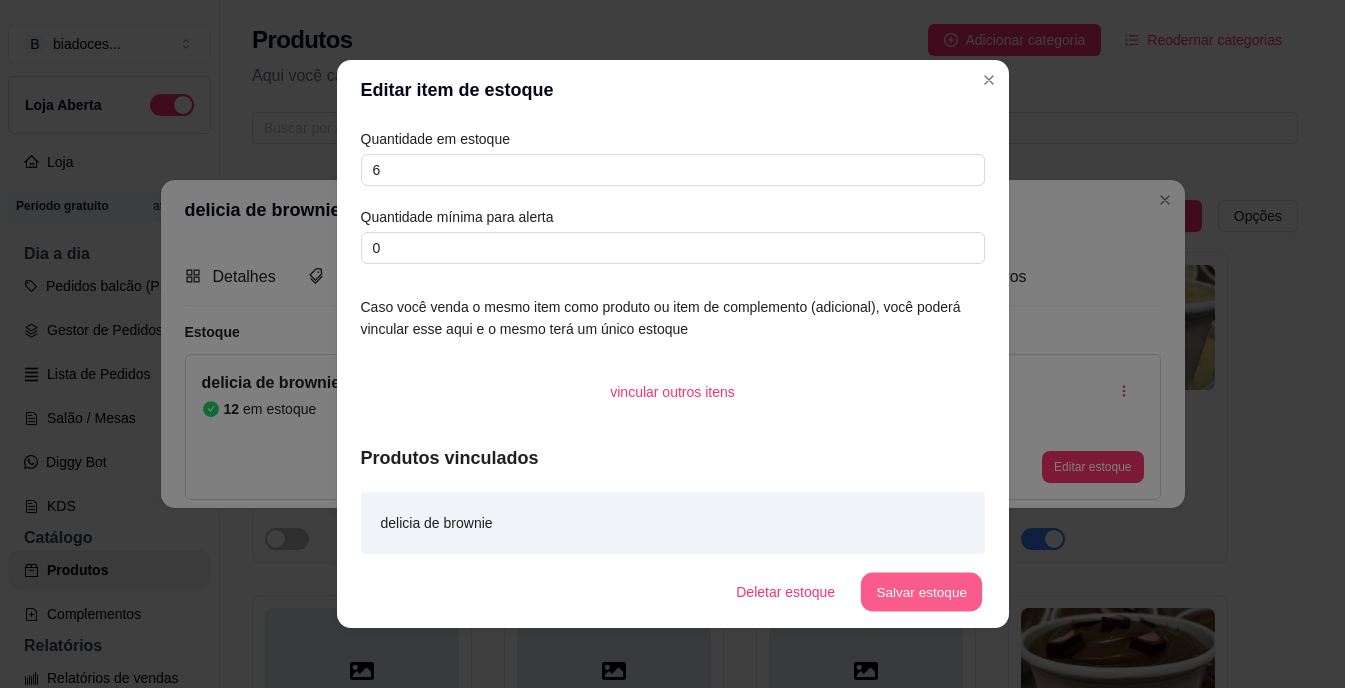 click on "Salvar estoque" at bounding box center (922, 592) 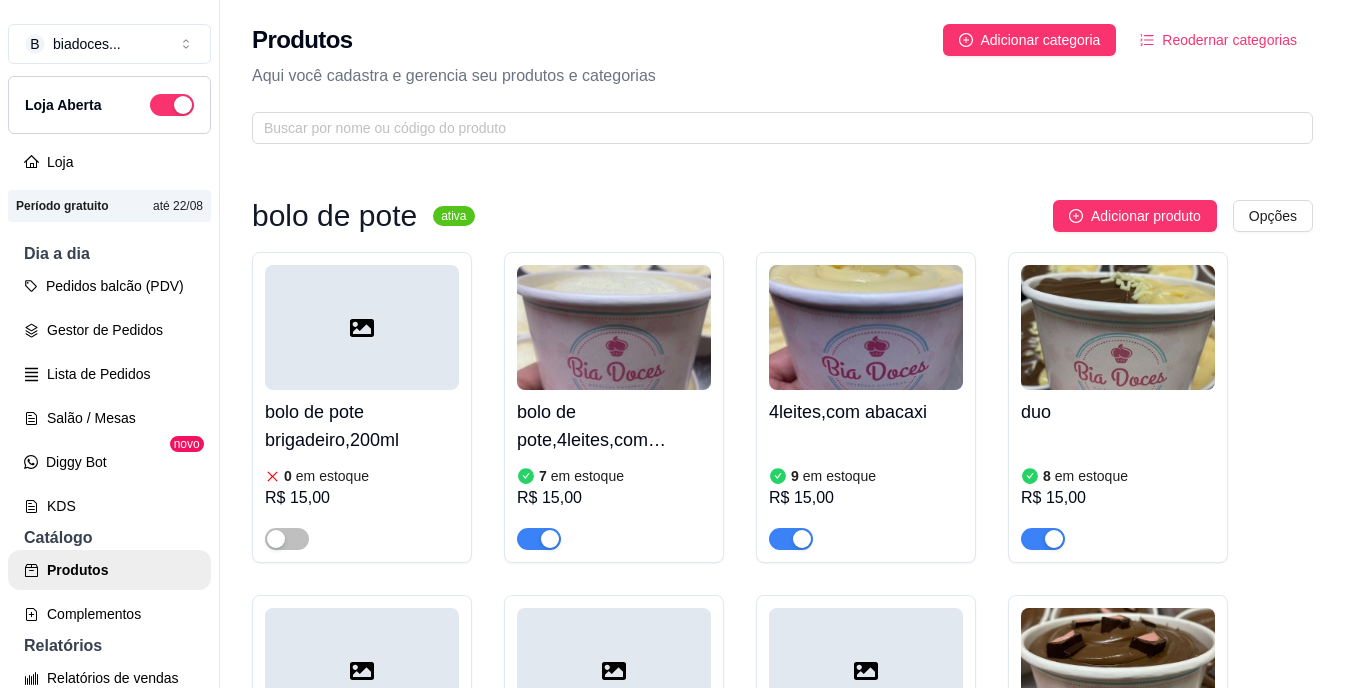 click on "em estoque" at bounding box center (587, 476) 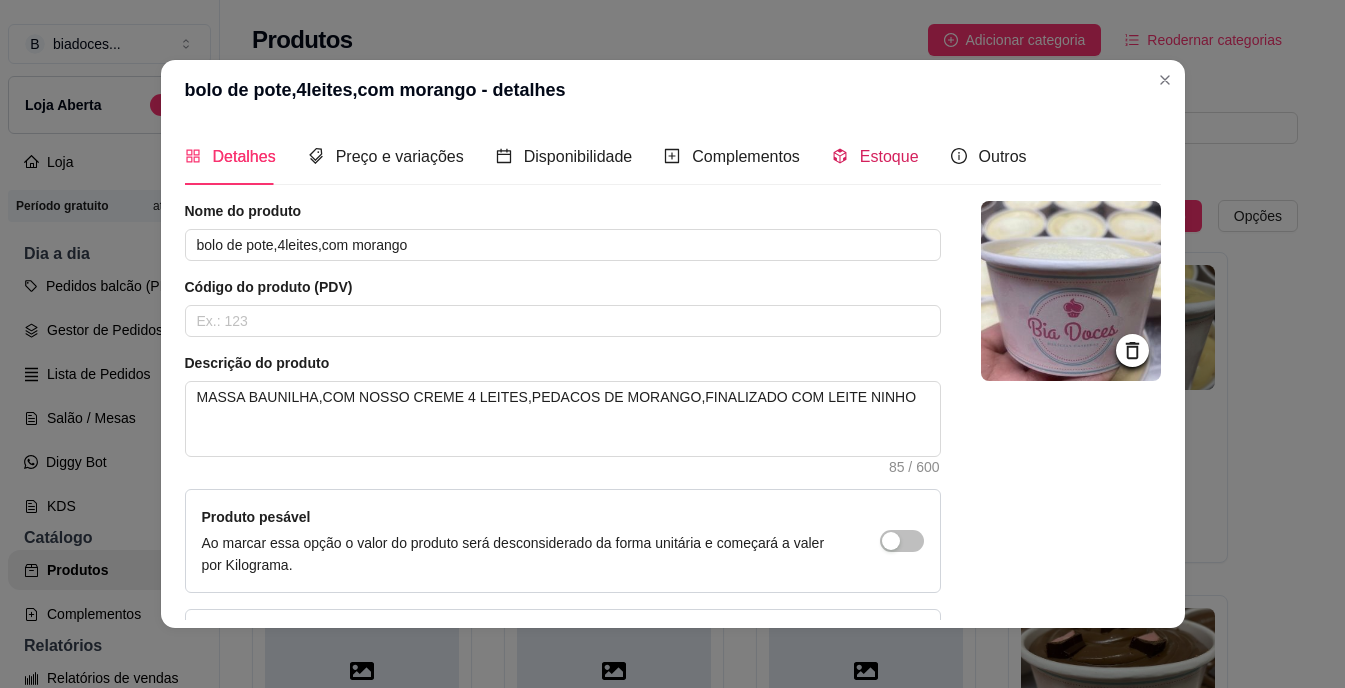 click on "Estoque" at bounding box center (889, 156) 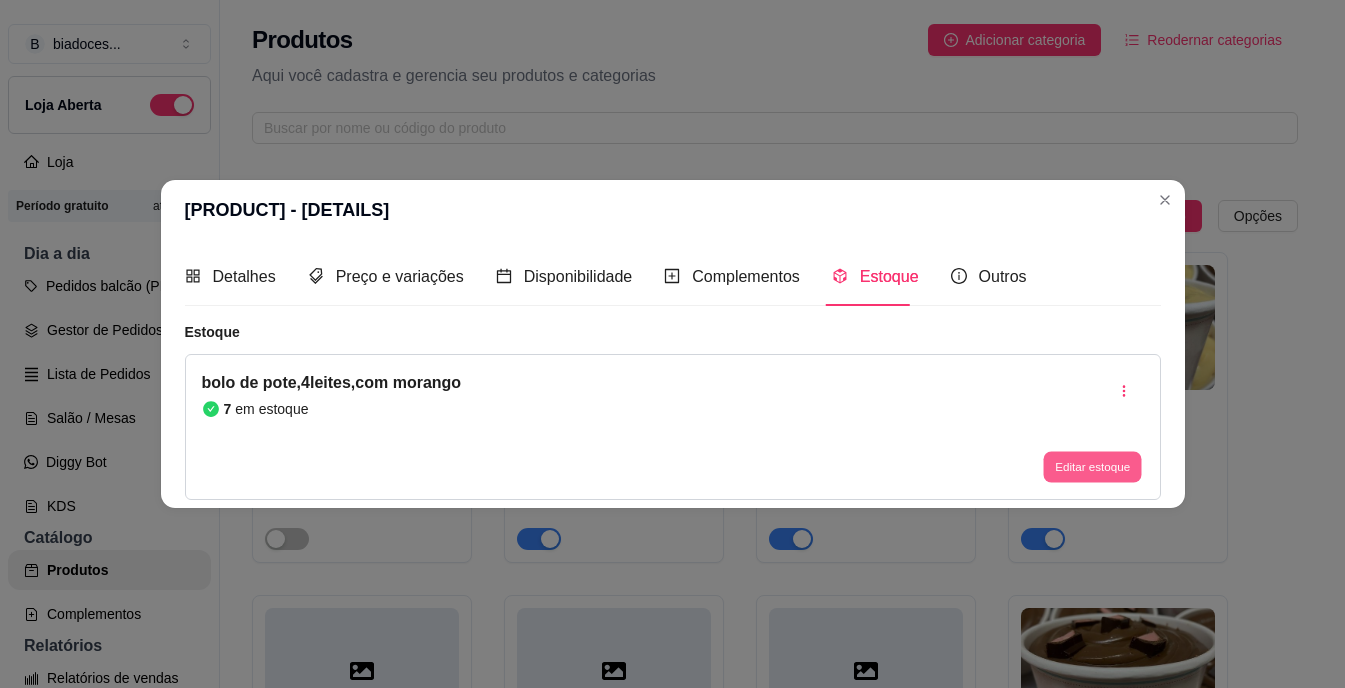 click on "Editar estoque" at bounding box center [1093, 466] 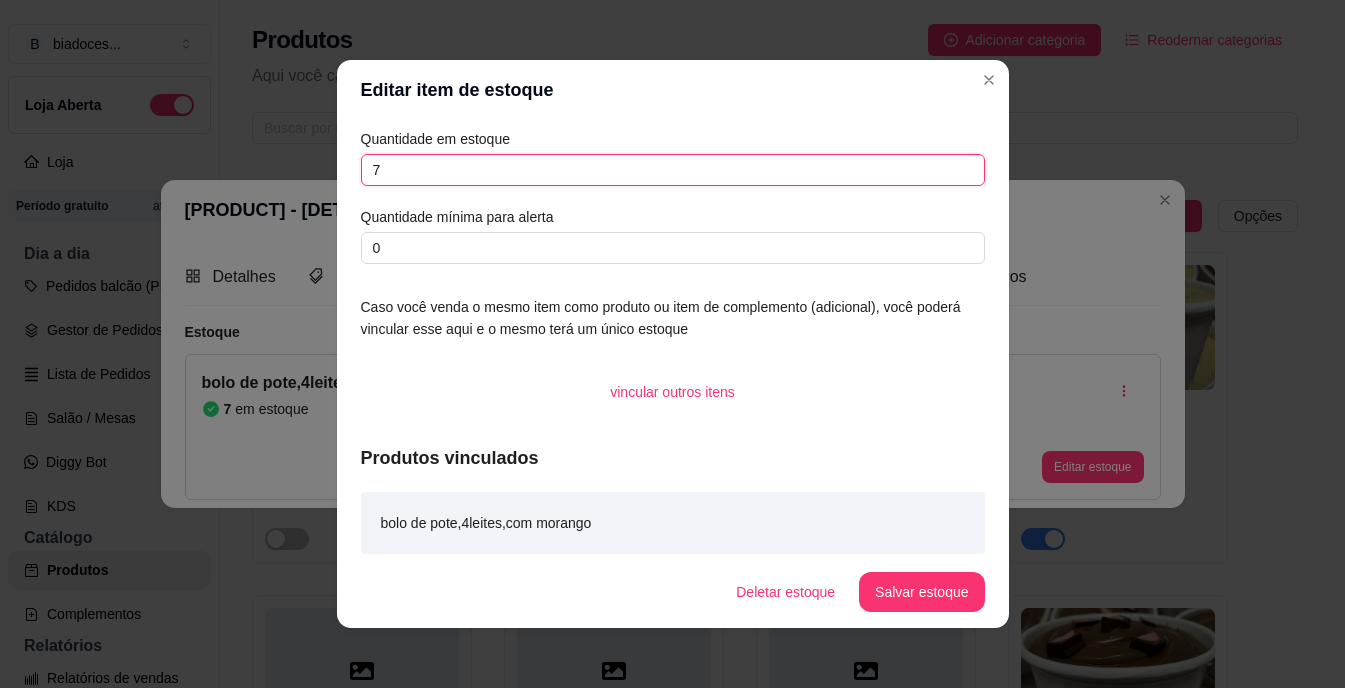 click on "7" at bounding box center (673, 170) 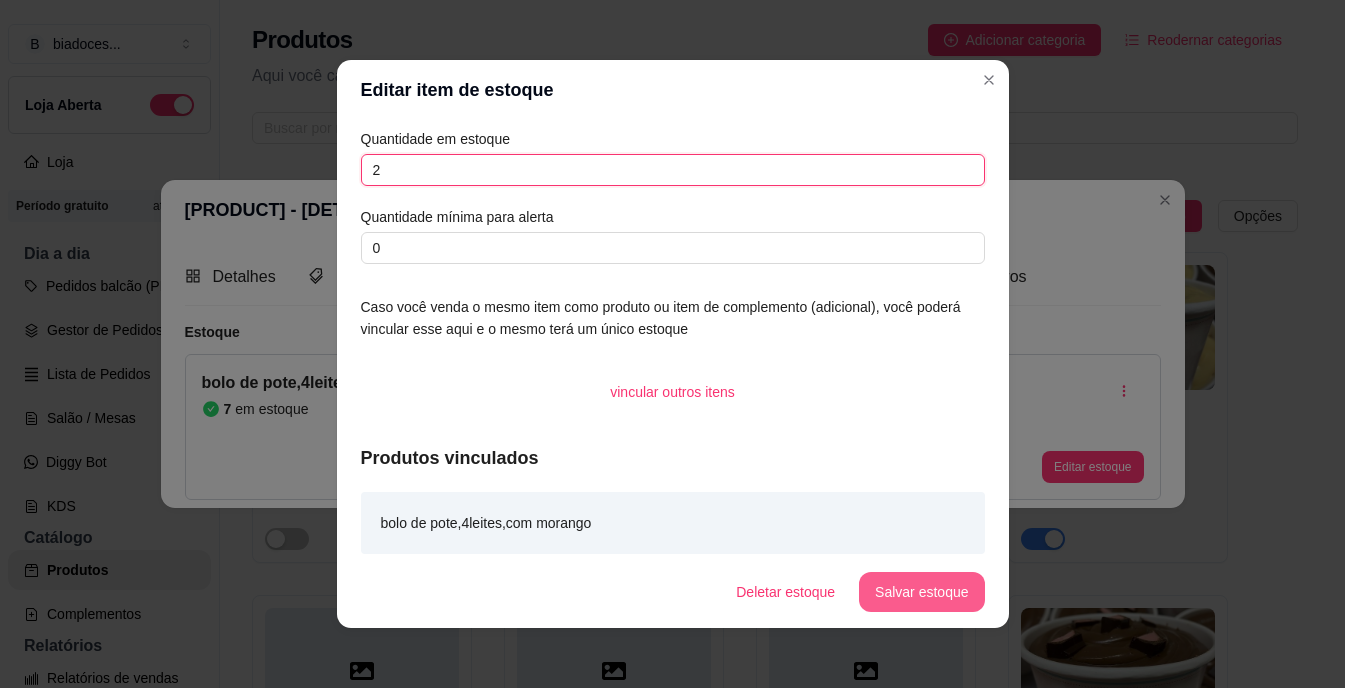 type on "2" 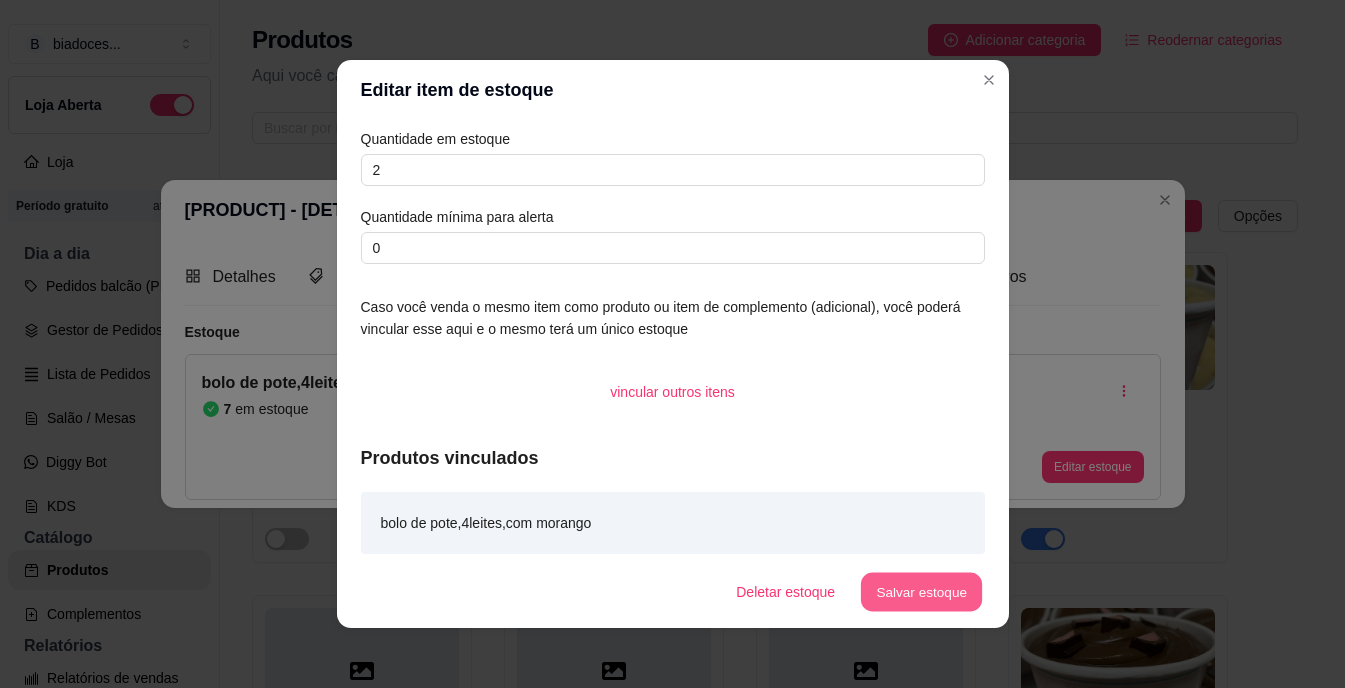 click on "Salvar estoque" at bounding box center [922, 592] 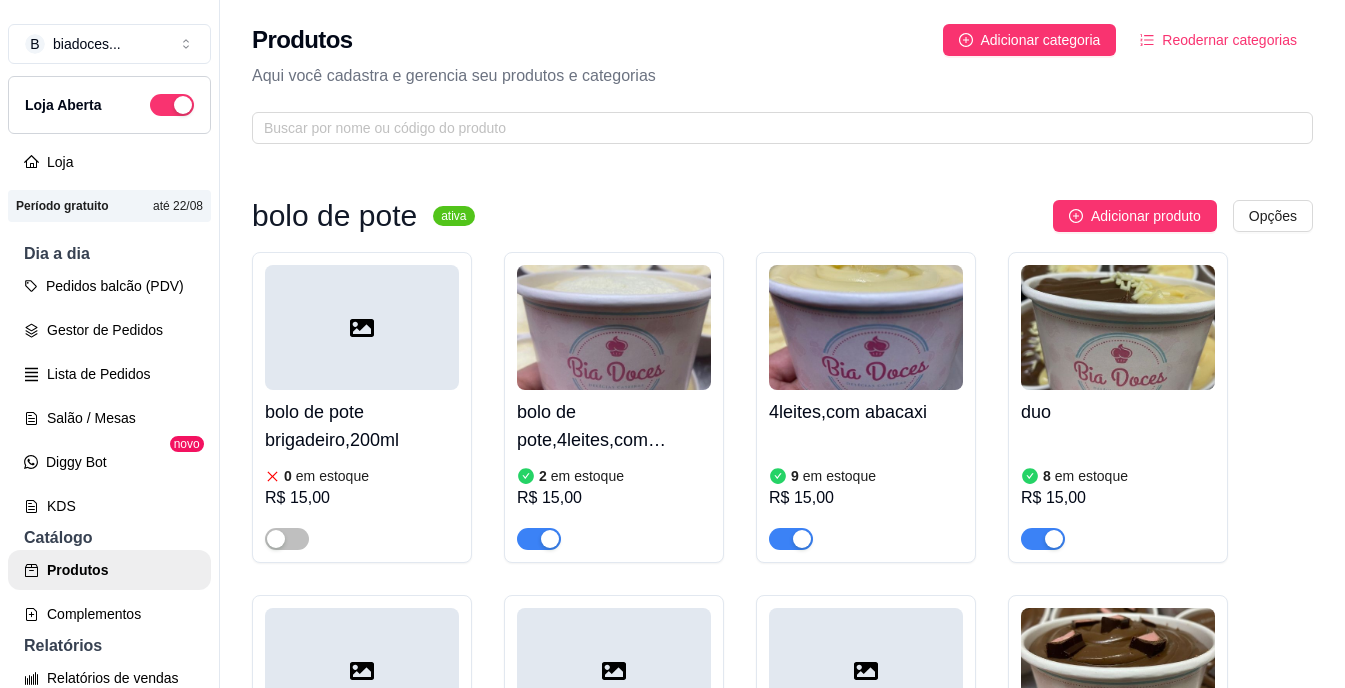click on "4leites,com abacaxi   9 em estoque R$ 15,00" at bounding box center (866, 470) 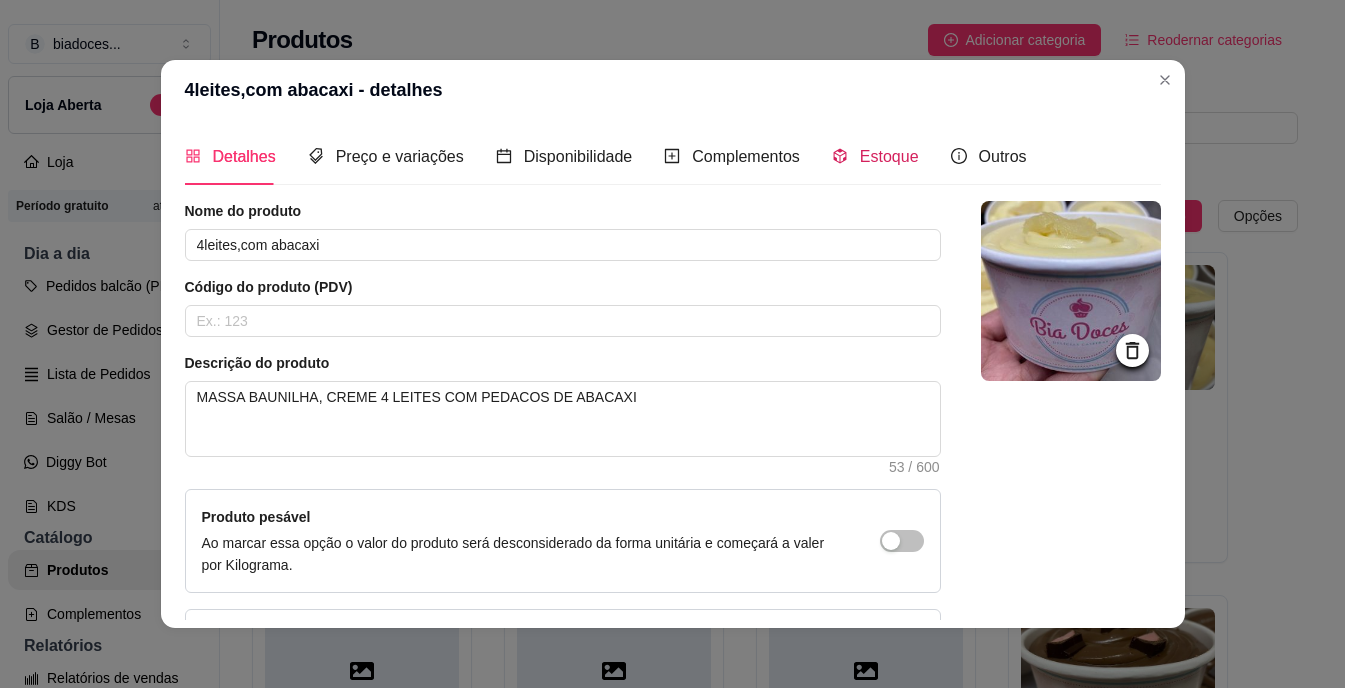 click on "Estoque" at bounding box center [889, 156] 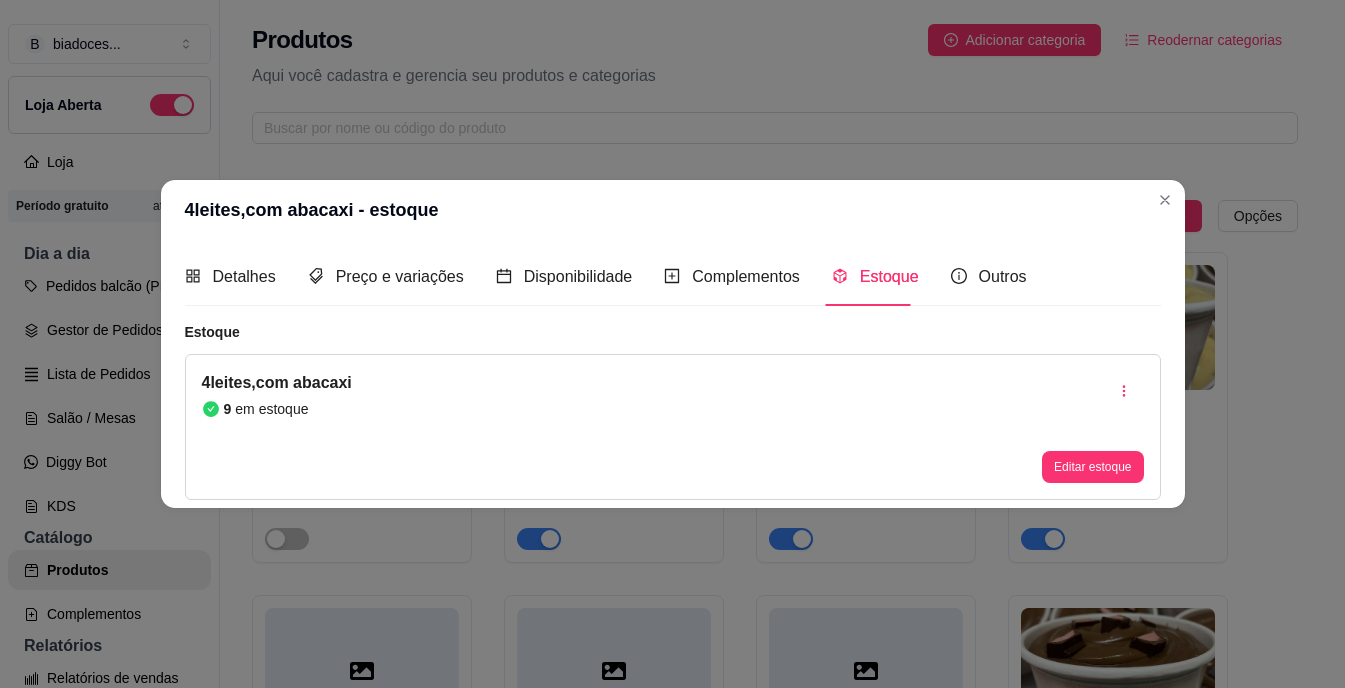 type 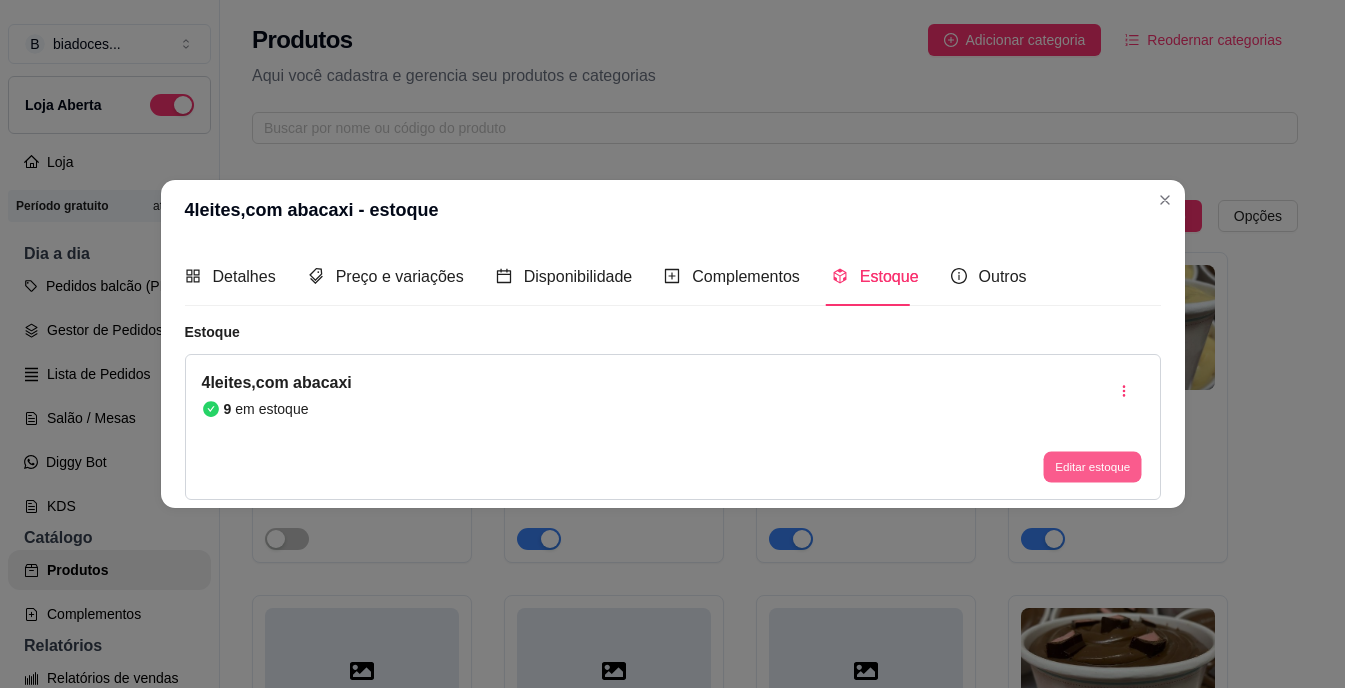 click on "Editar estoque" at bounding box center [1093, 466] 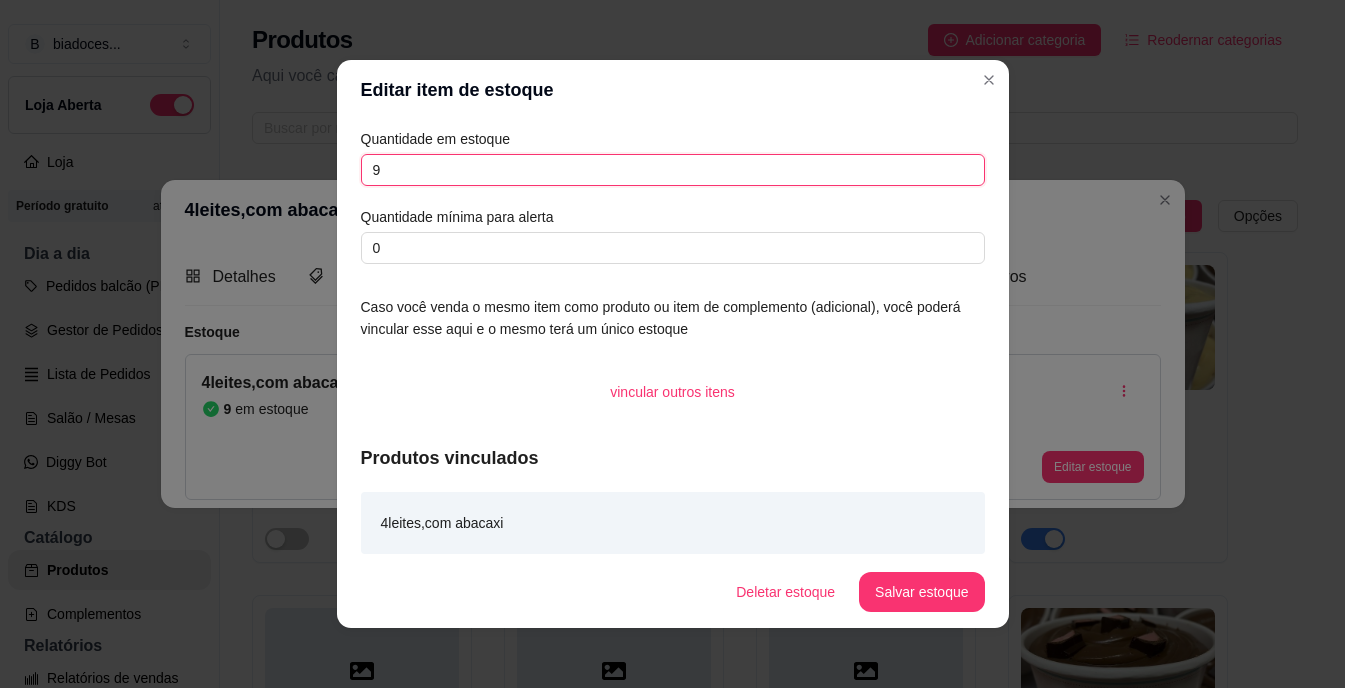 click on "9" at bounding box center (673, 170) 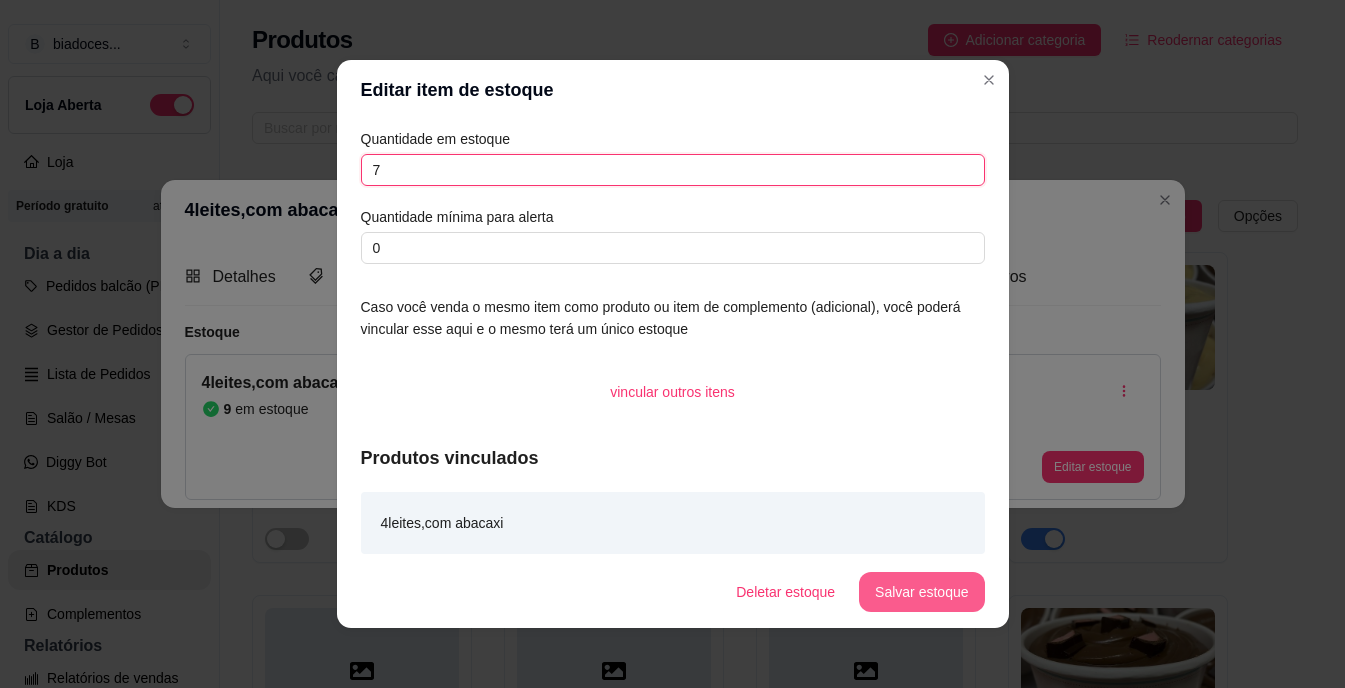 type on "7" 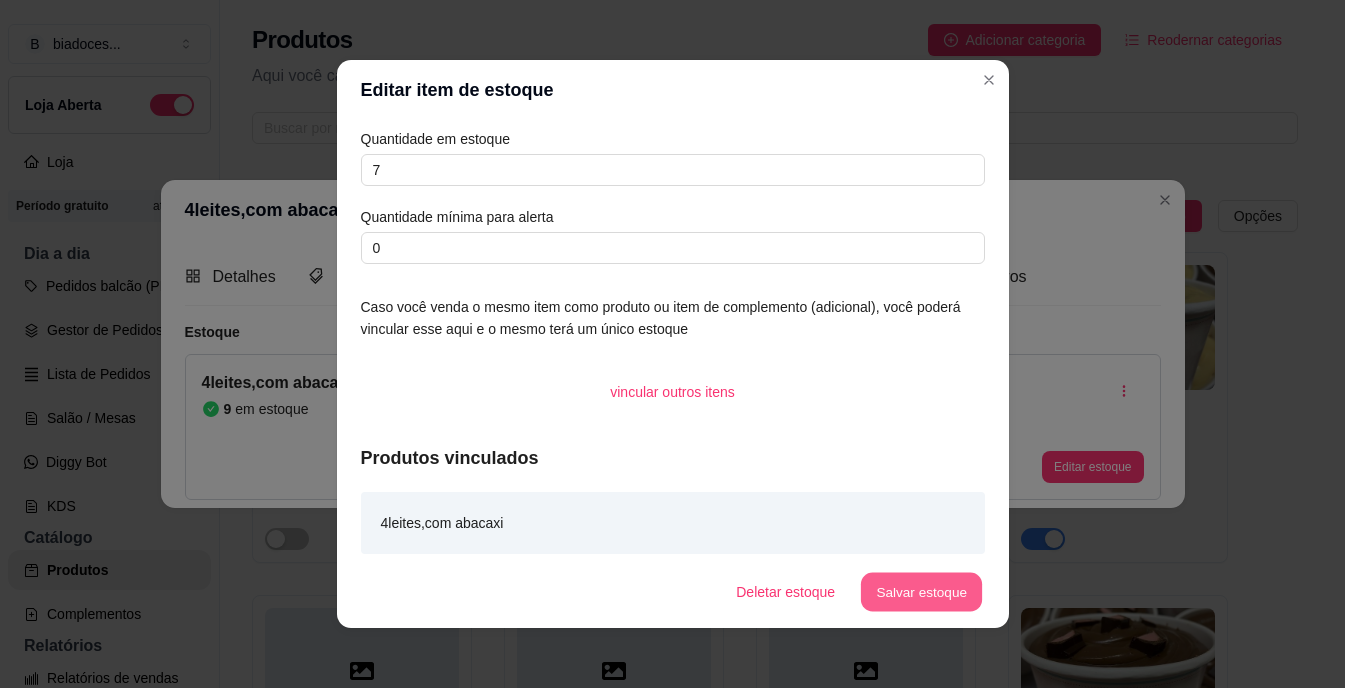 click on "Salvar estoque" at bounding box center [922, 592] 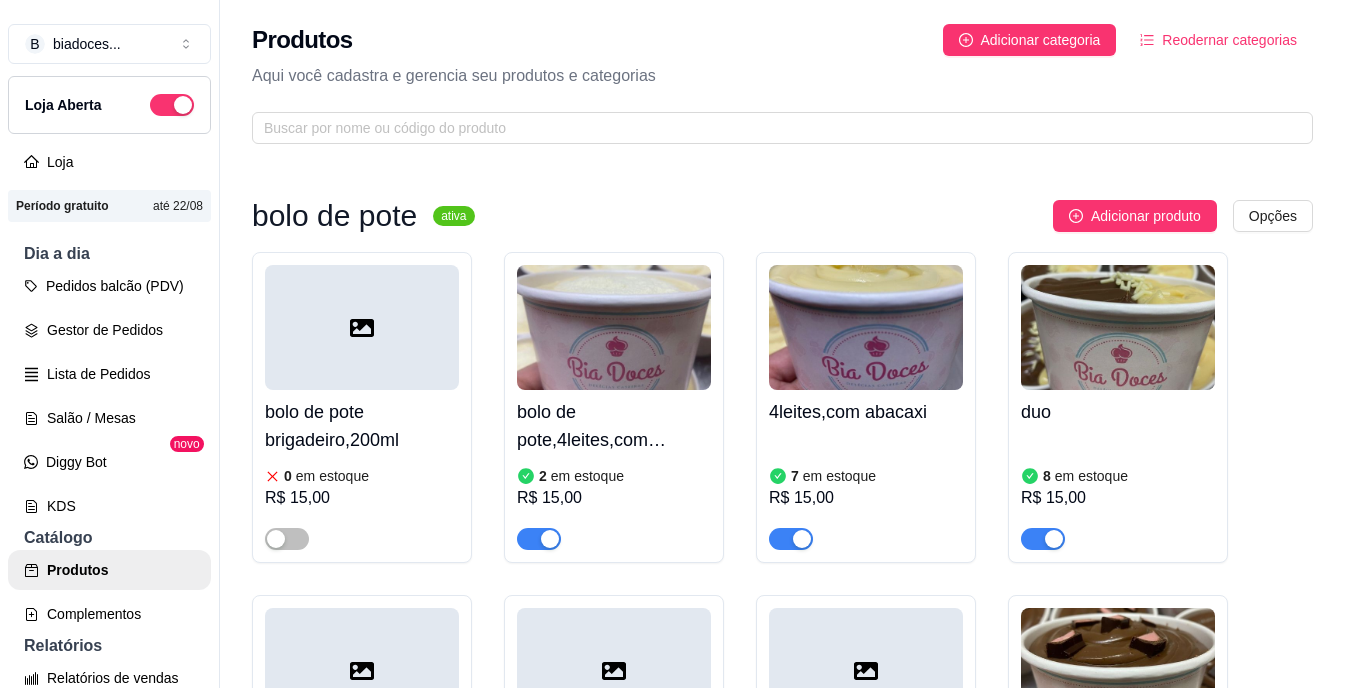 click on "8 em estoque R$ 15,00" at bounding box center [1118, 492] 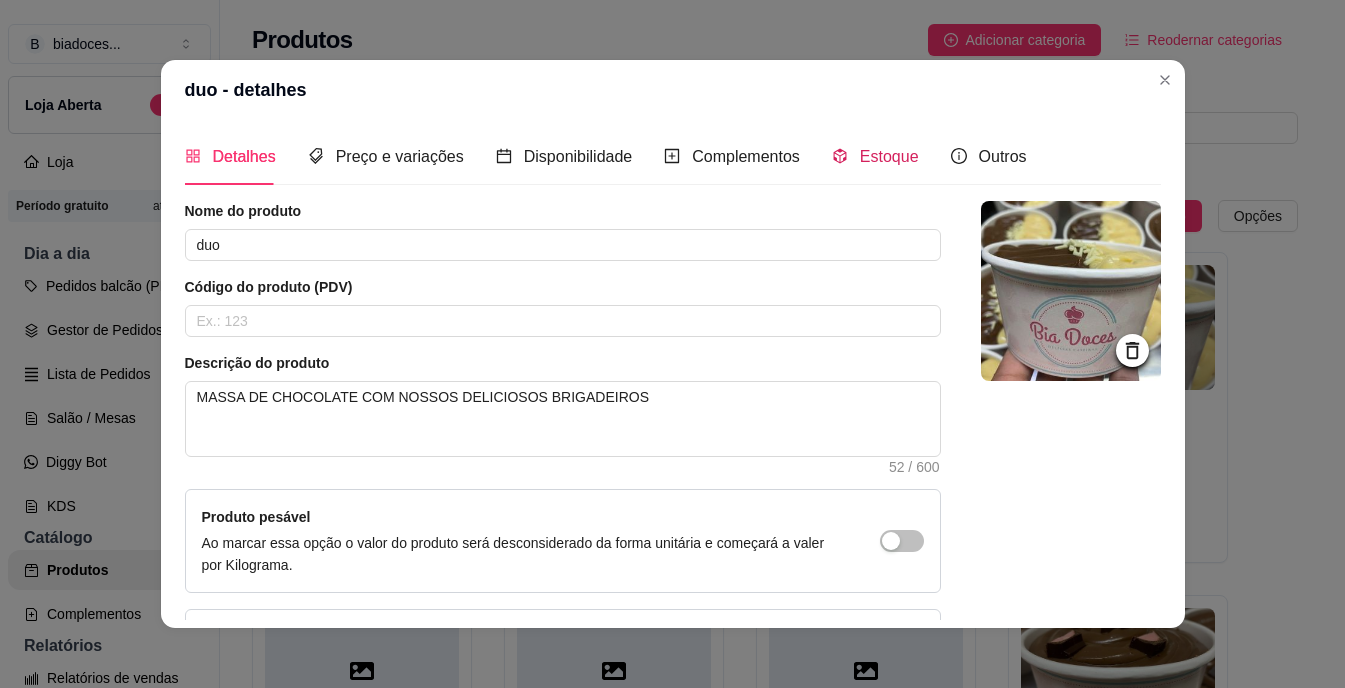 click on "Estoque" at bounding box center [875, 156] 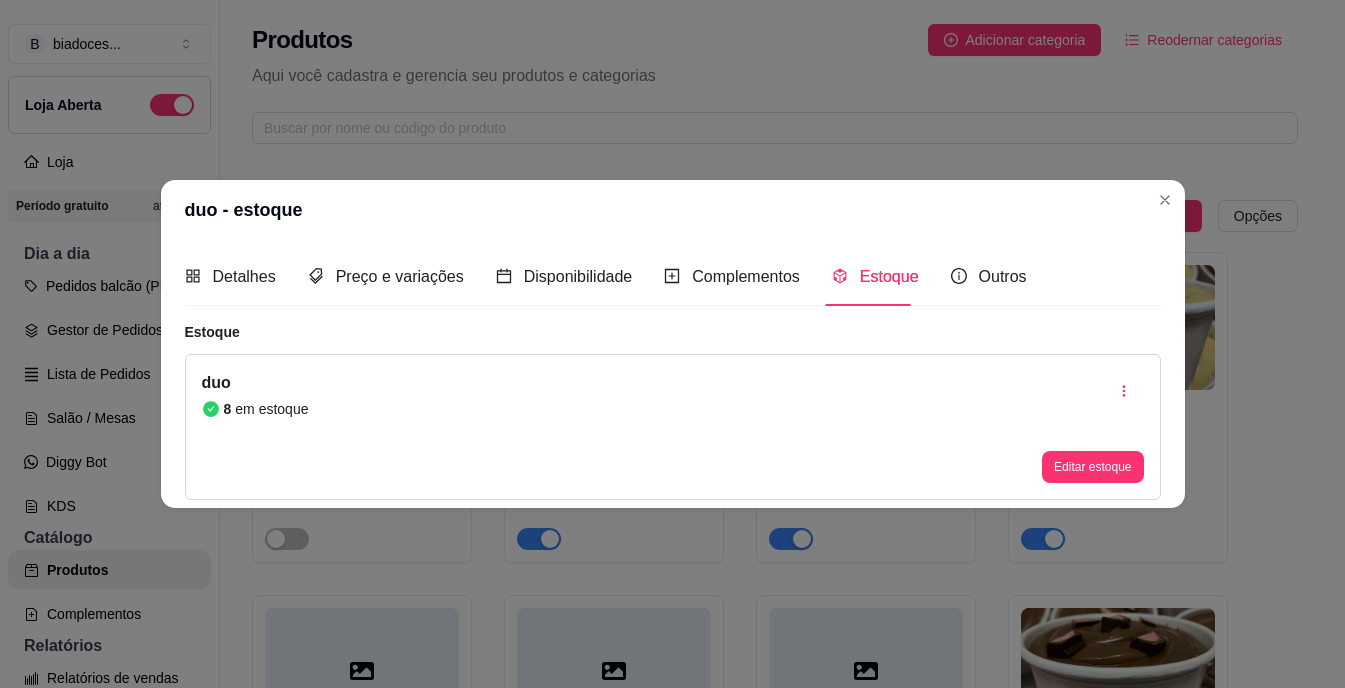 type 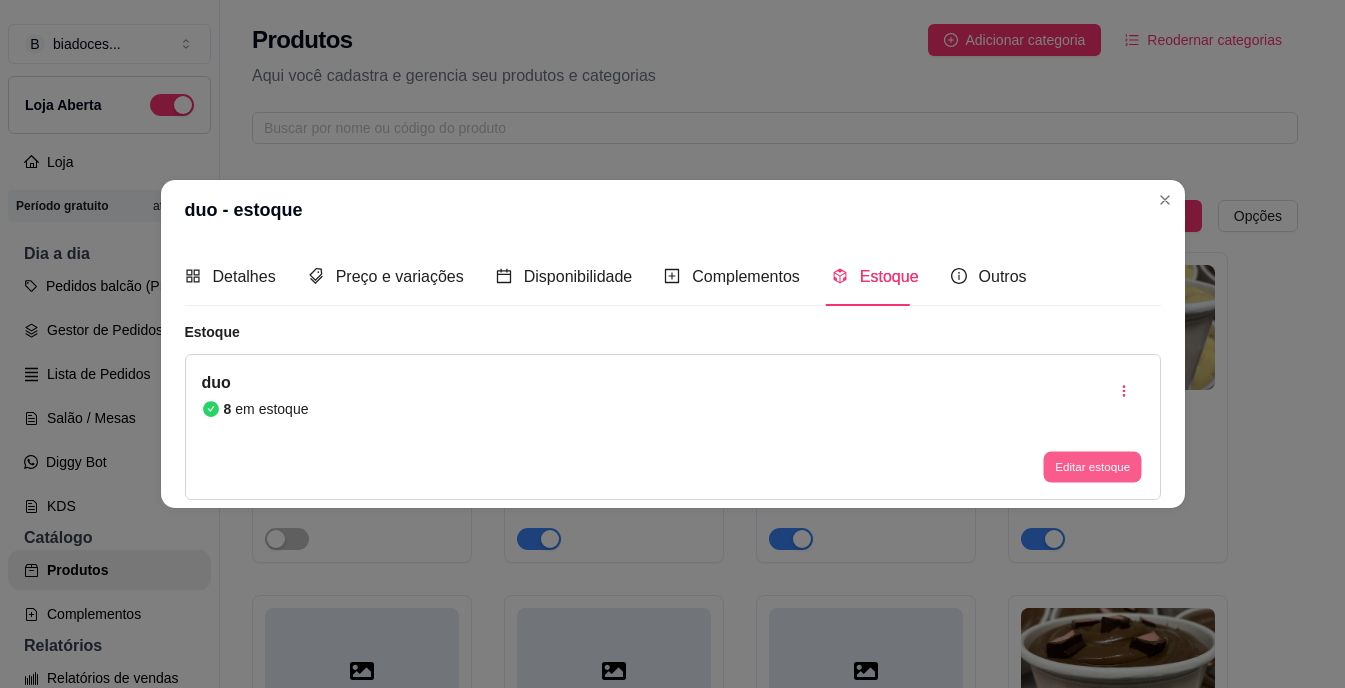 click on "Editar estoque" at bounding box center (1093, 466) 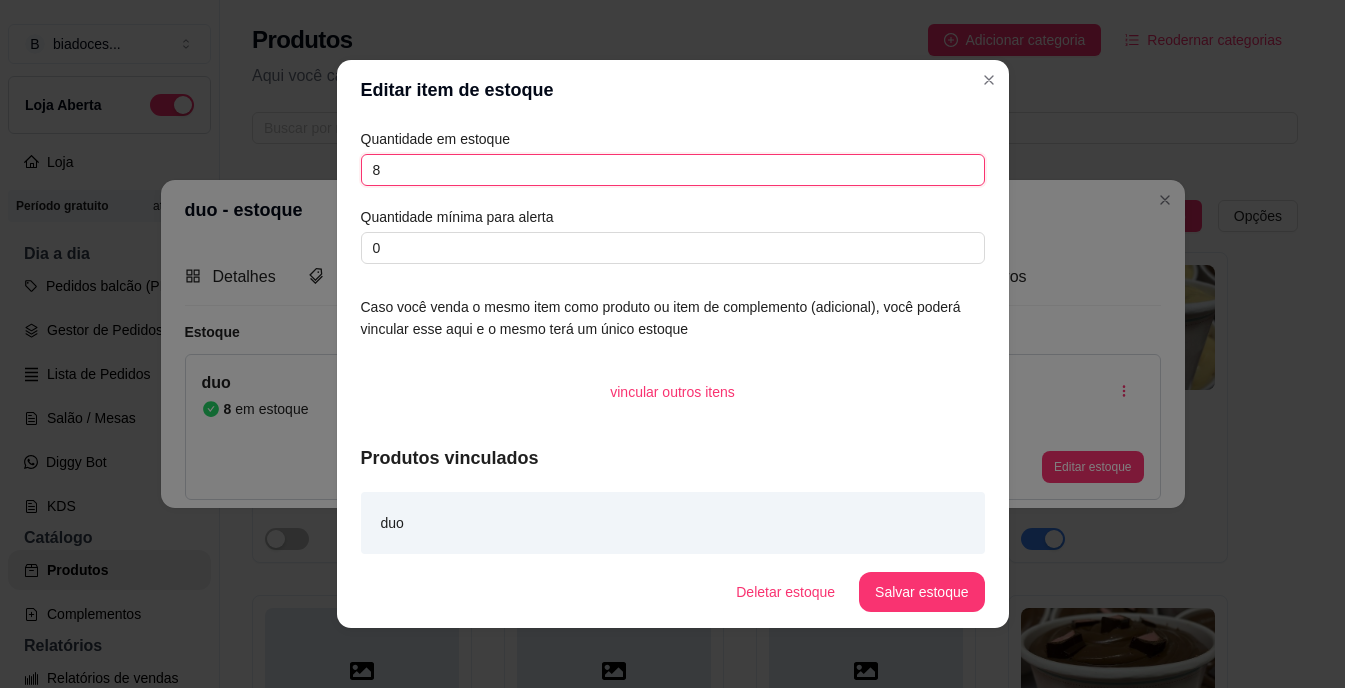 click on "8" at bounding box center (673, 170) 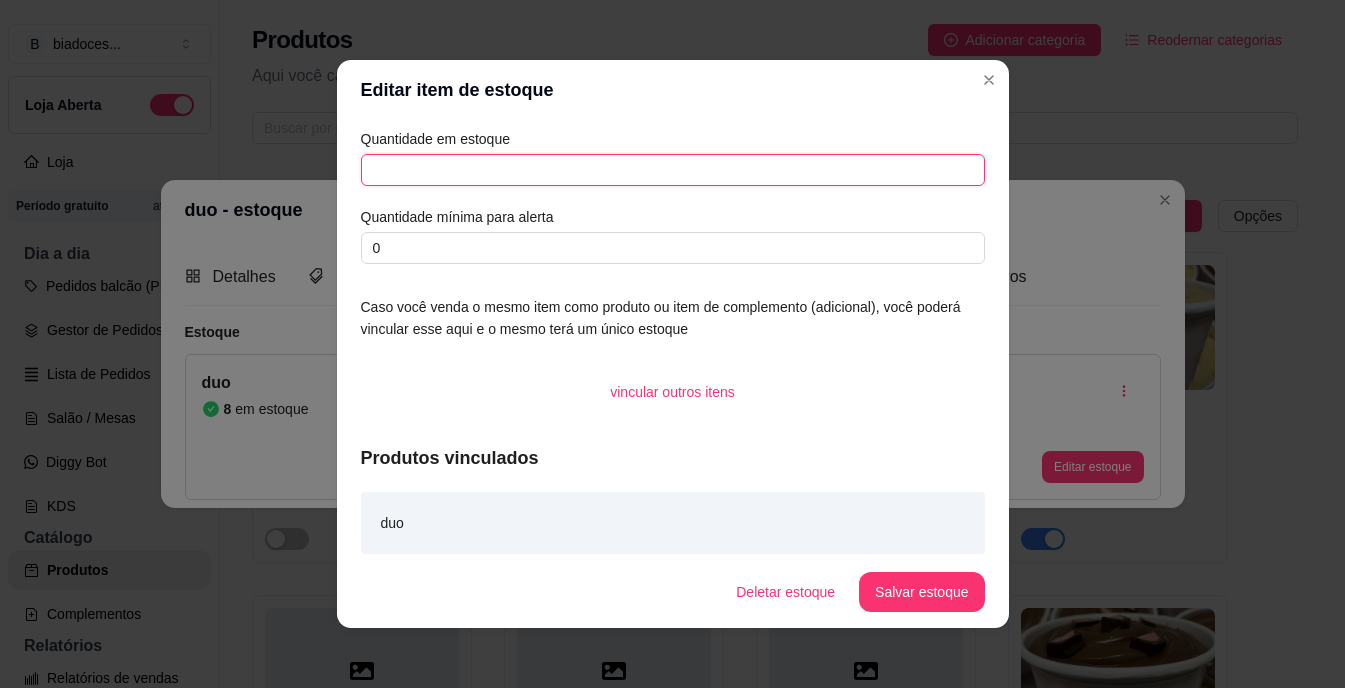 type on "7" 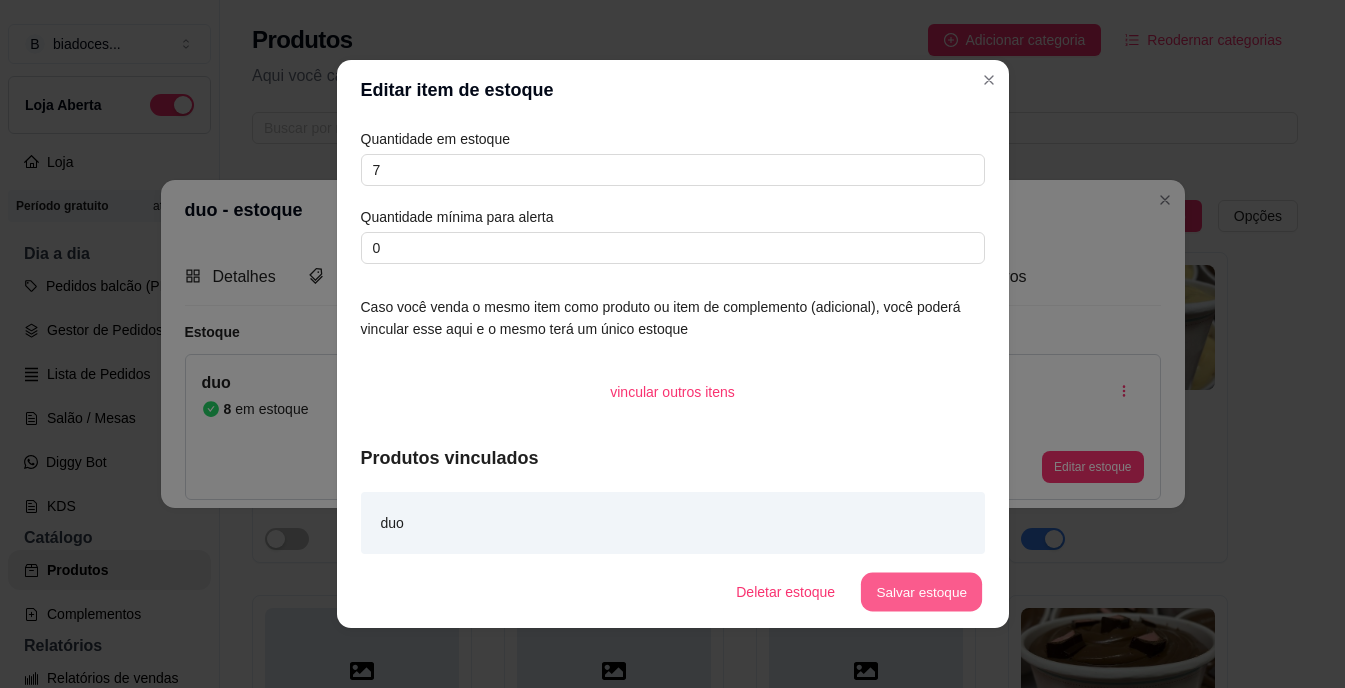 click on "Salvar estoque" at bounding box center (922, 592) 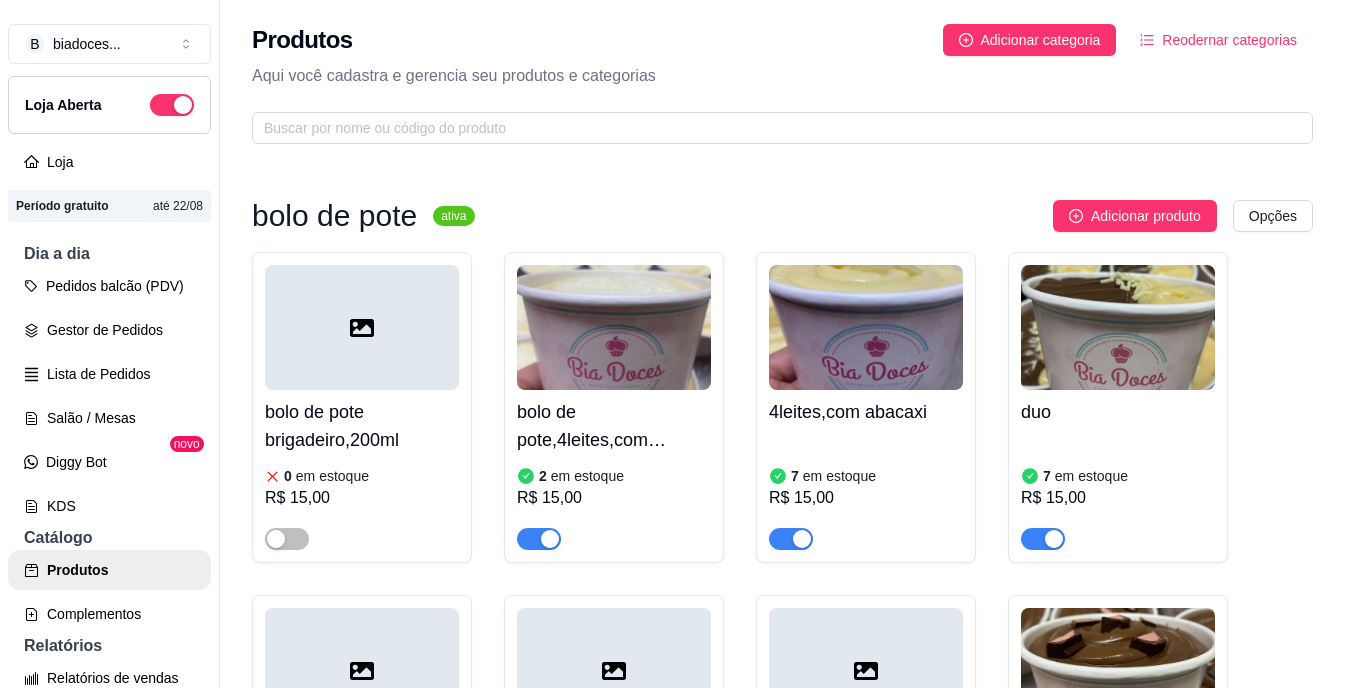 click on "bolo de pote brigadeiro,200ml   0 em estoque R$ 15,00 bolo de pote,4leites,com morango   2 em estoque R$ 15,00 4leites,com abacaxi   7 em estoque R$ 15,00 duo   7 em estoque R$ 15,00 chocomara   0 em estoque R$ 15,00 red   0 em estoque R$ 15,00 doce de leite com amaeixa    0 em estoque R$ 15,00 bolo de stikadinho   6 em estoque R$ 15,00 Fatia torta PINK LEMONADE   2 em estoque R$ 20,00" at bounding box center [782, 736] 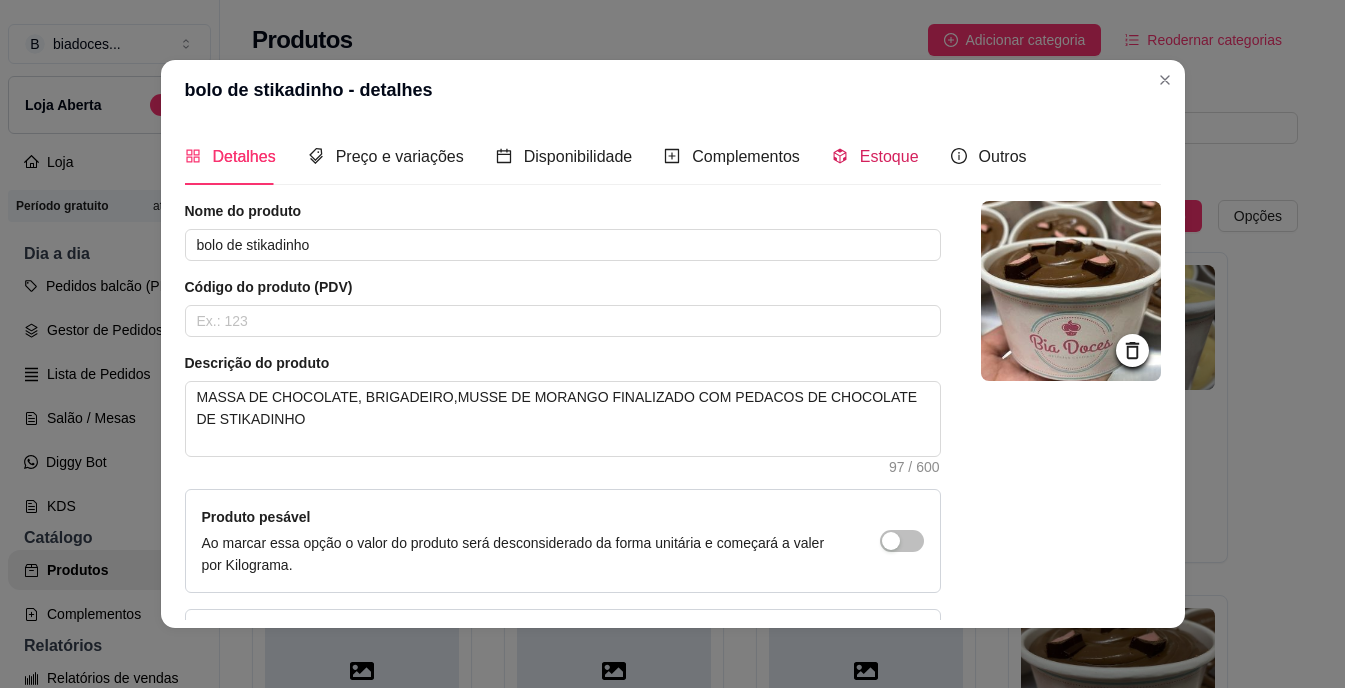 click on "Estoque" at bounding box center (889, 156) 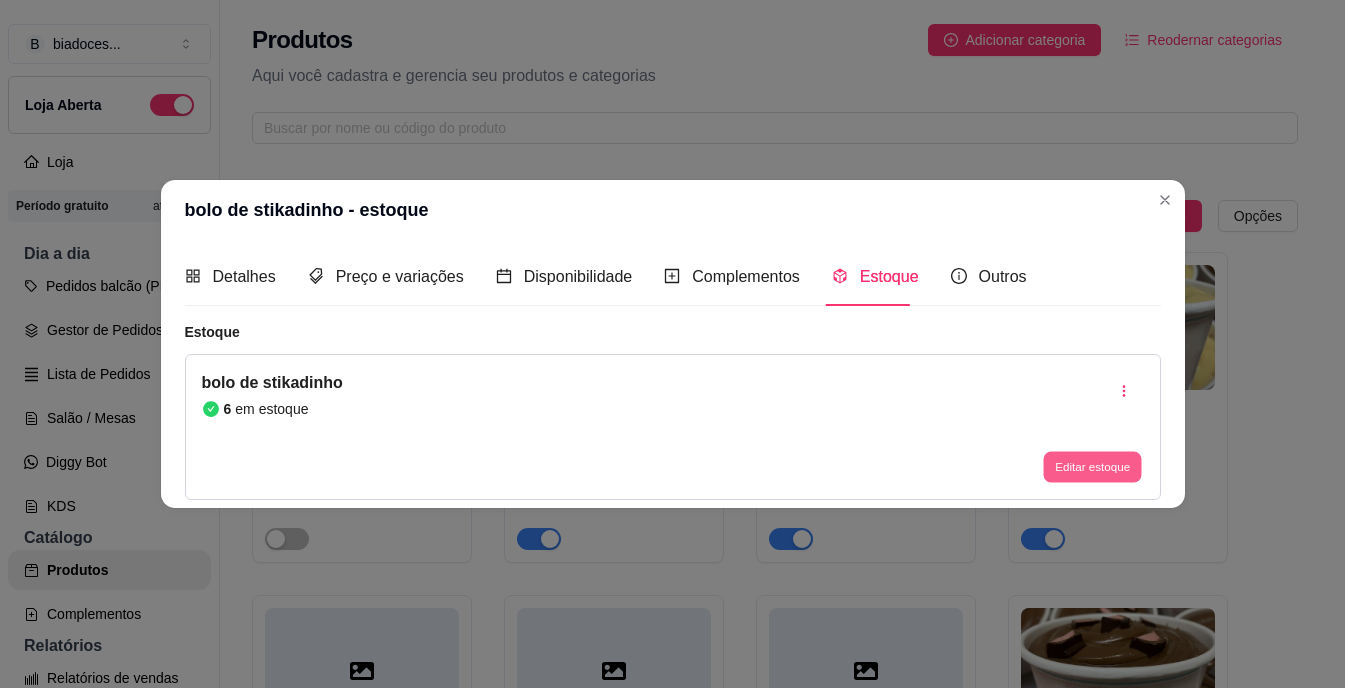 click on "Editar estoque" at bounding box center (1093, 466) 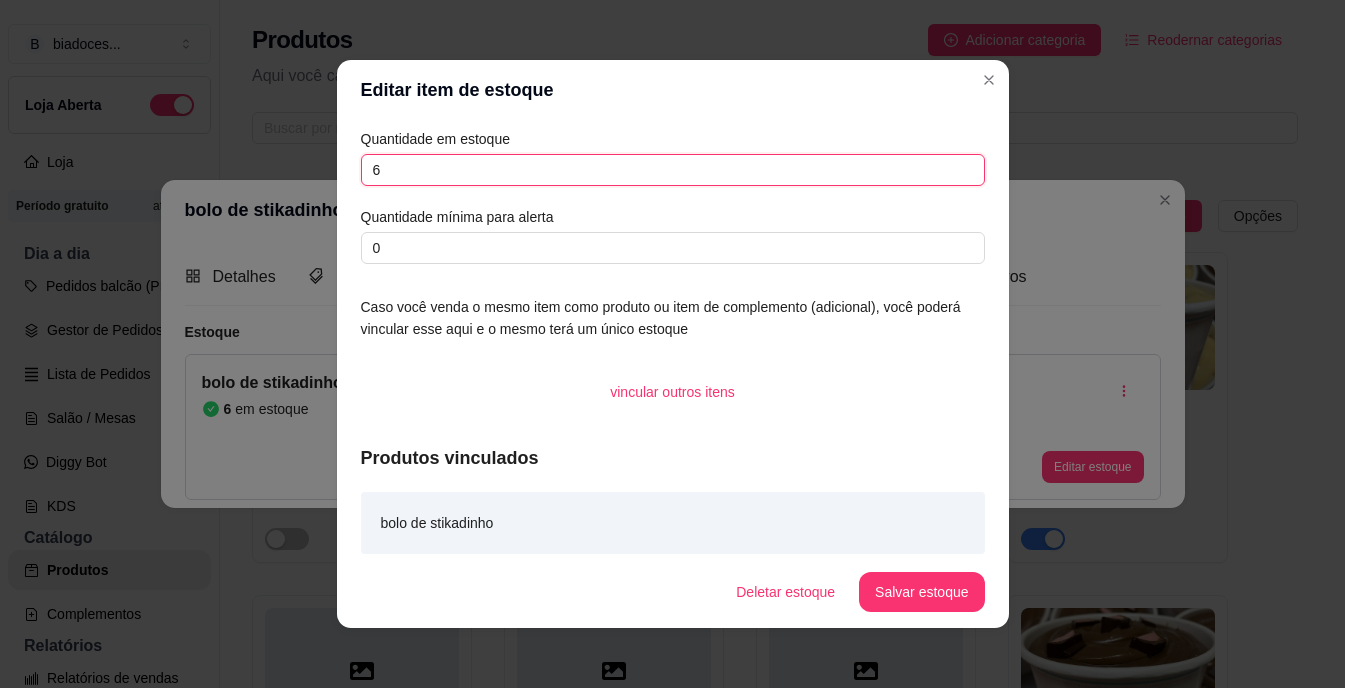 click on "6" at bounding box center (673, 170) 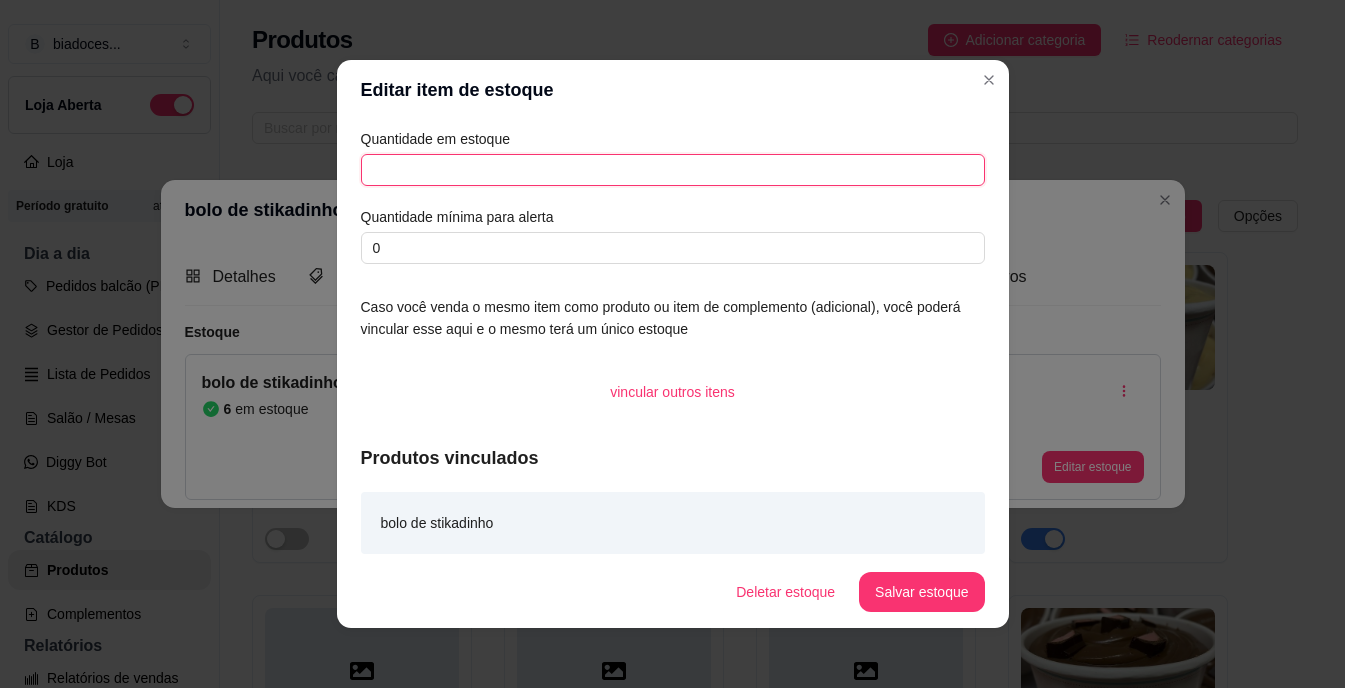 type on "4" 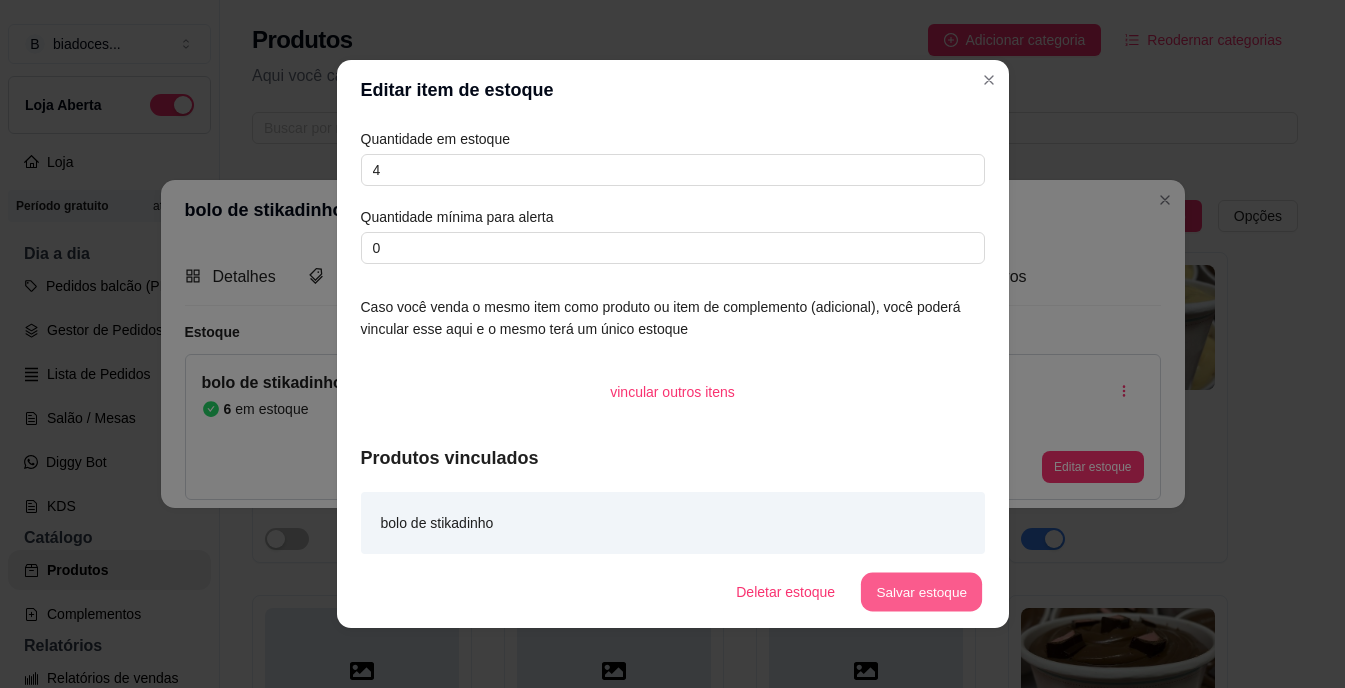 click on "Salvar estoque" at bounding box center [922, 592] 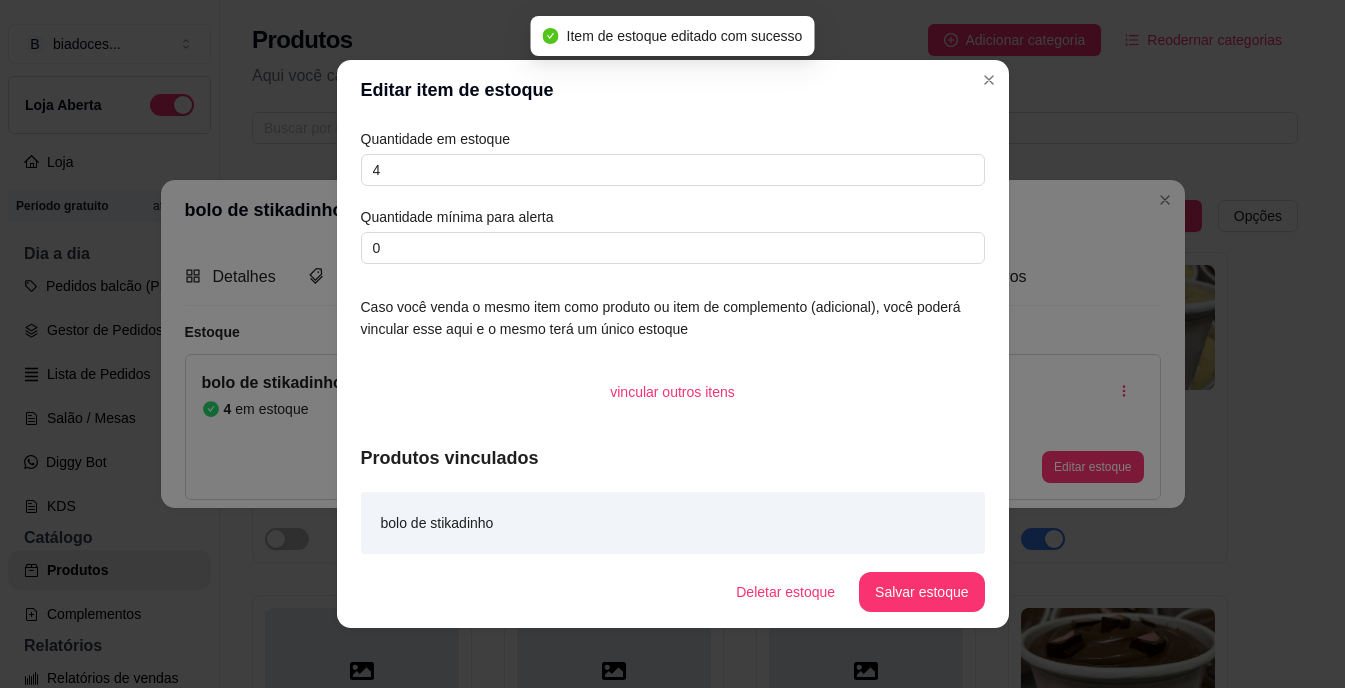 click on "Editar item de estoque" at bounding box center [673, 90] 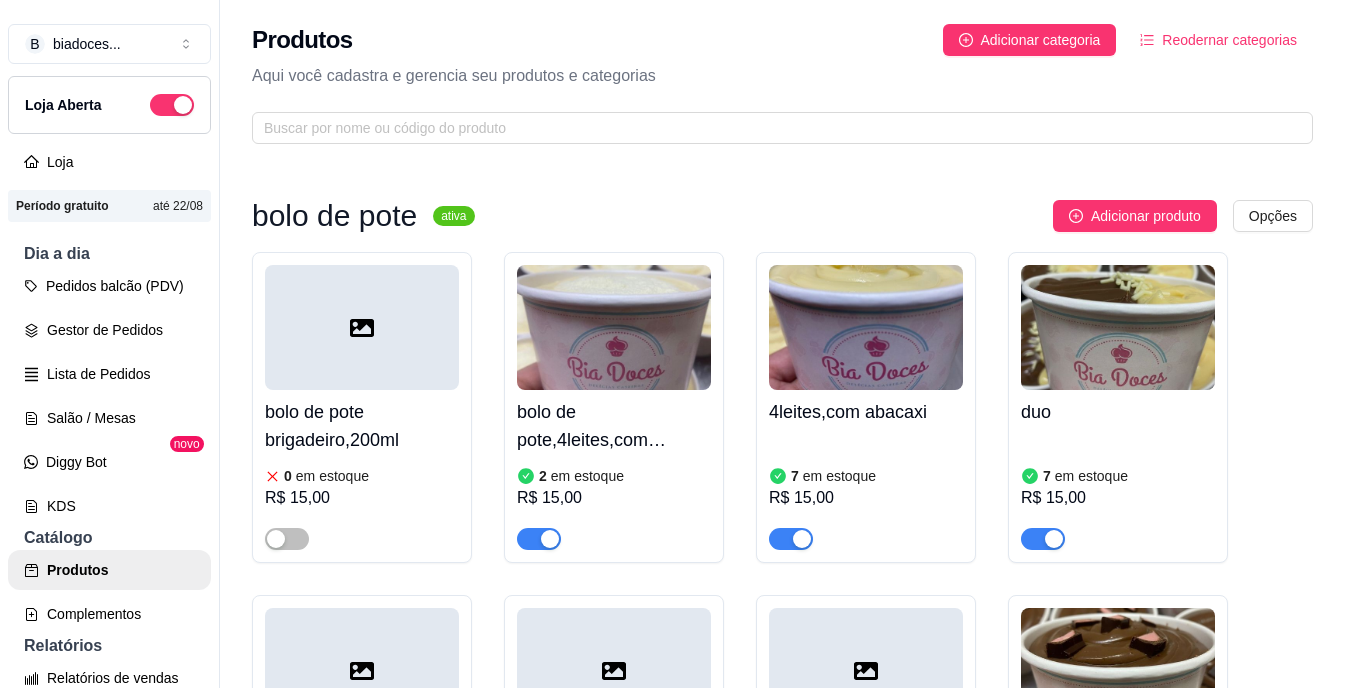 click on "bolo de pote brigadeiro,200ml   0 em estoque R$ 15,00 bolo de pote,4leites,com morango   2 em estoque R$ 15,00 4leites,com abacaxi   7 em estoque R$ 15,00 duo   7 em estoque R$ 15,00 chocomara   0 em estoque R$ 15,00 red   0 em estoque R$ 15,00 doce de leite com amaeixa    0 em estoque R$ 15,00 bolo de stikadinho   4 em estoque R$ 15,00 Fatia torta PINK LEMONADE   2 em estoque R$ 20,00" at bounding box center (782, 736) 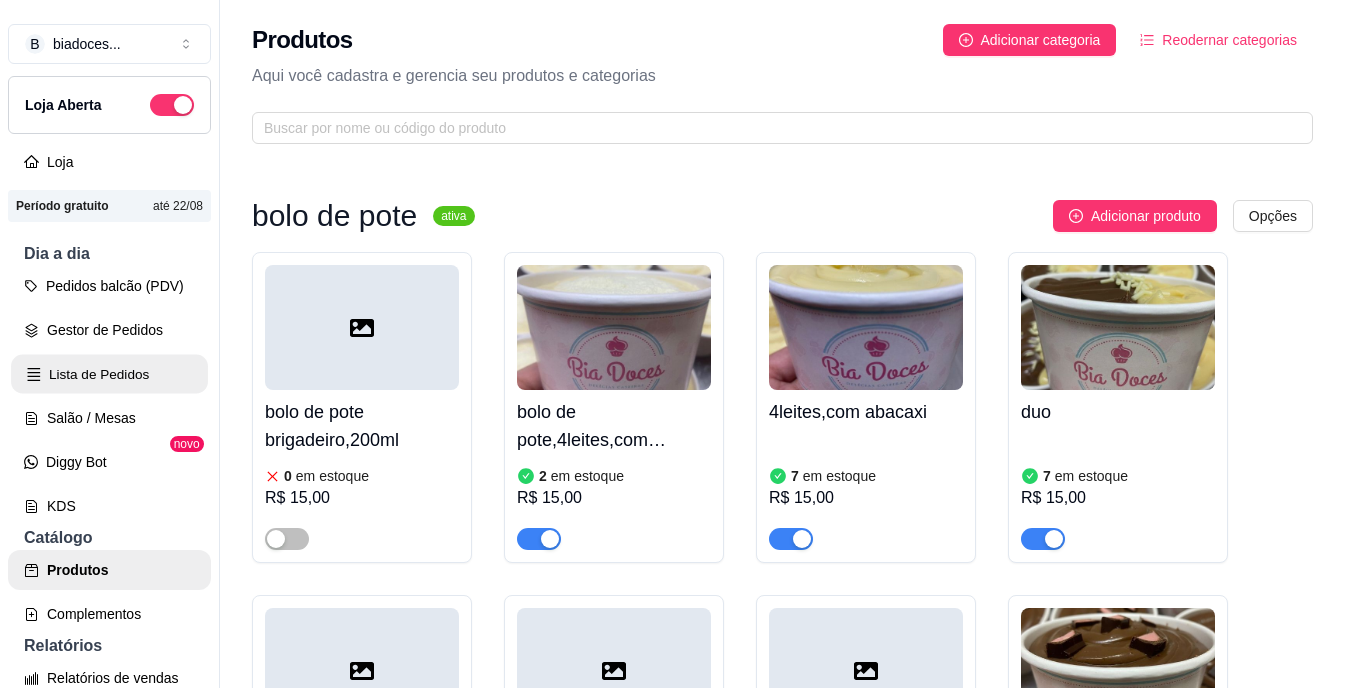 click on "Lista de Pedidos" at bounding box center [109, 374] 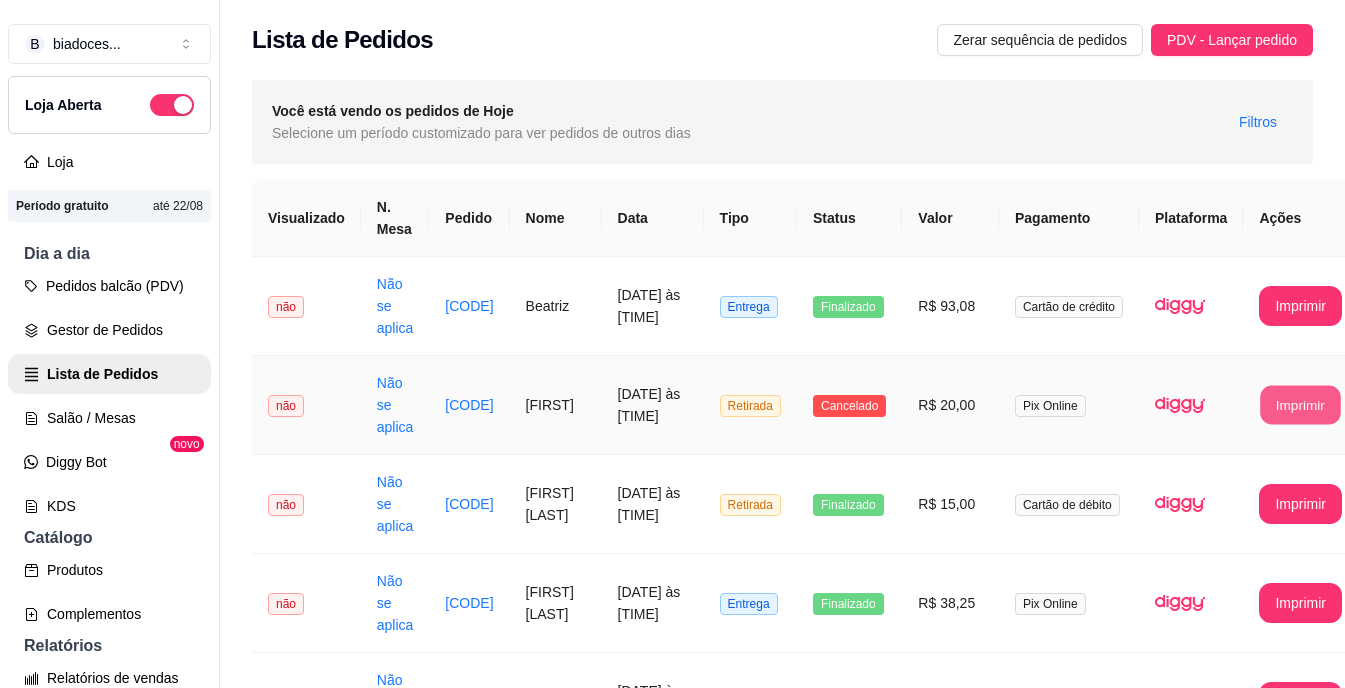 click on "Imprimir" at bounding box center [1301, 405] 